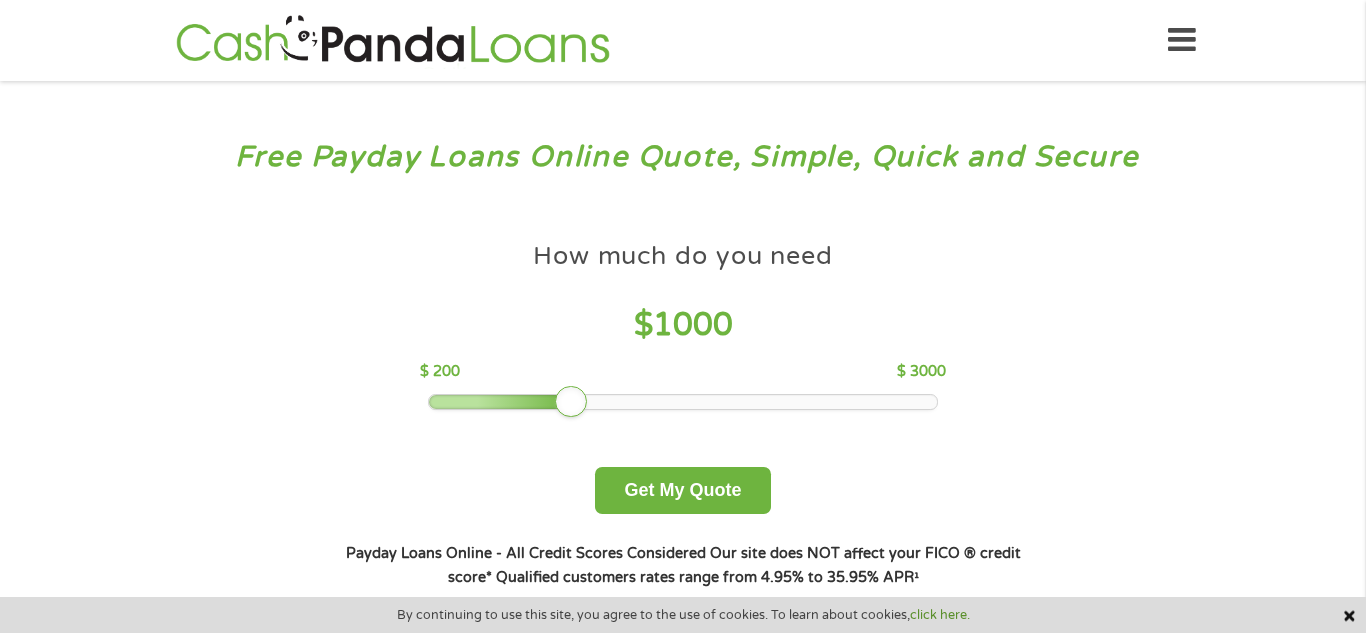 scroll, scrollTop: 0, scrollLeft: 0, axis: both 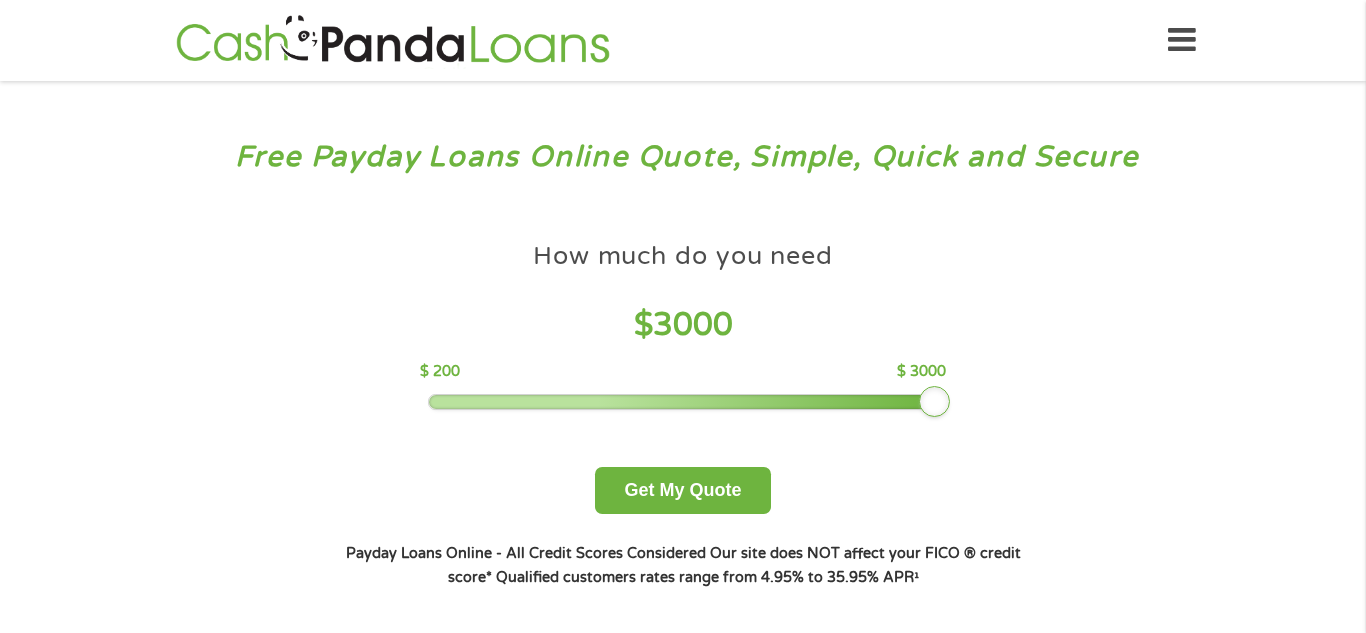 drag, startPoint x: 576, startPoint y: 402, endPoint x: 1129, endPoint y: 365, distance: 554.2364 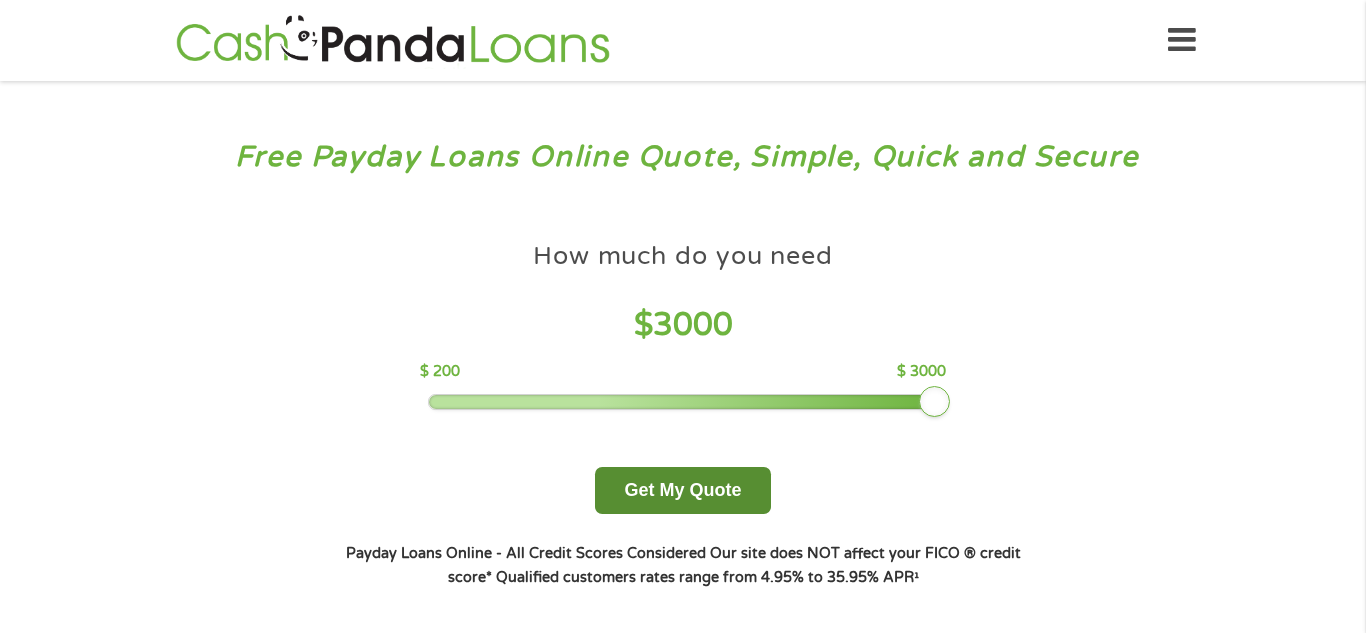 click on "Get My Quote" at bounding box center (682, 490) 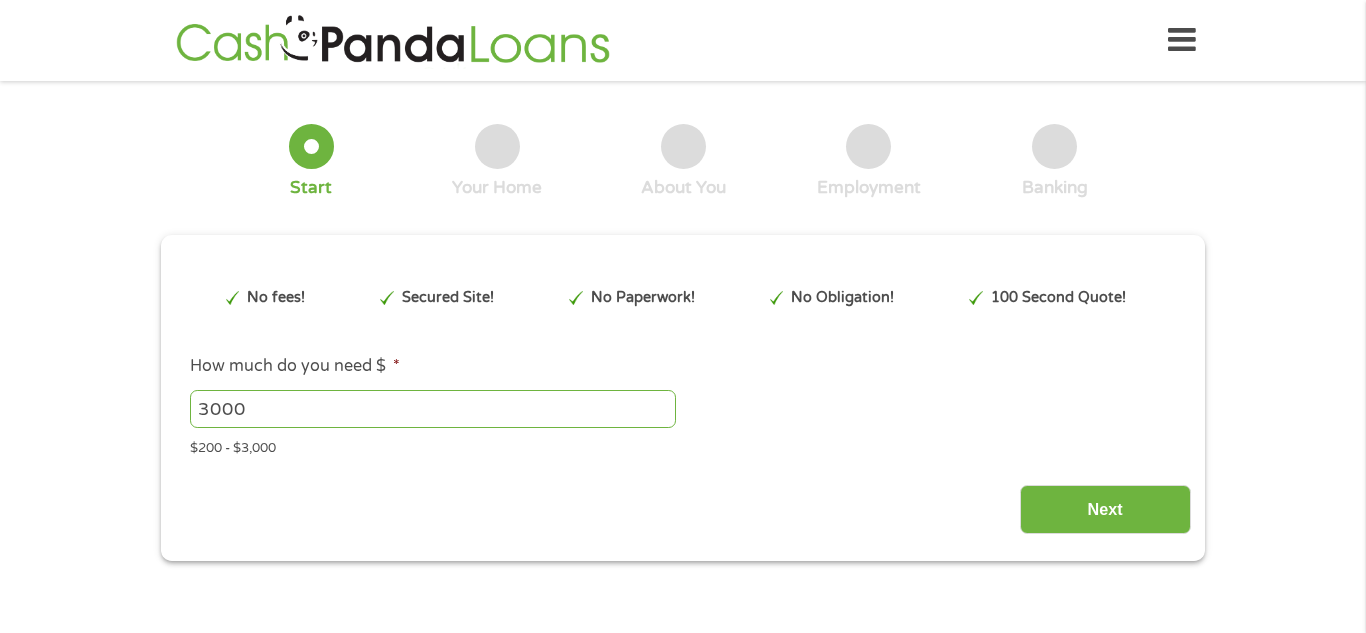 scroll, scrollTop: 0, scrollLeft: 0, axis: both 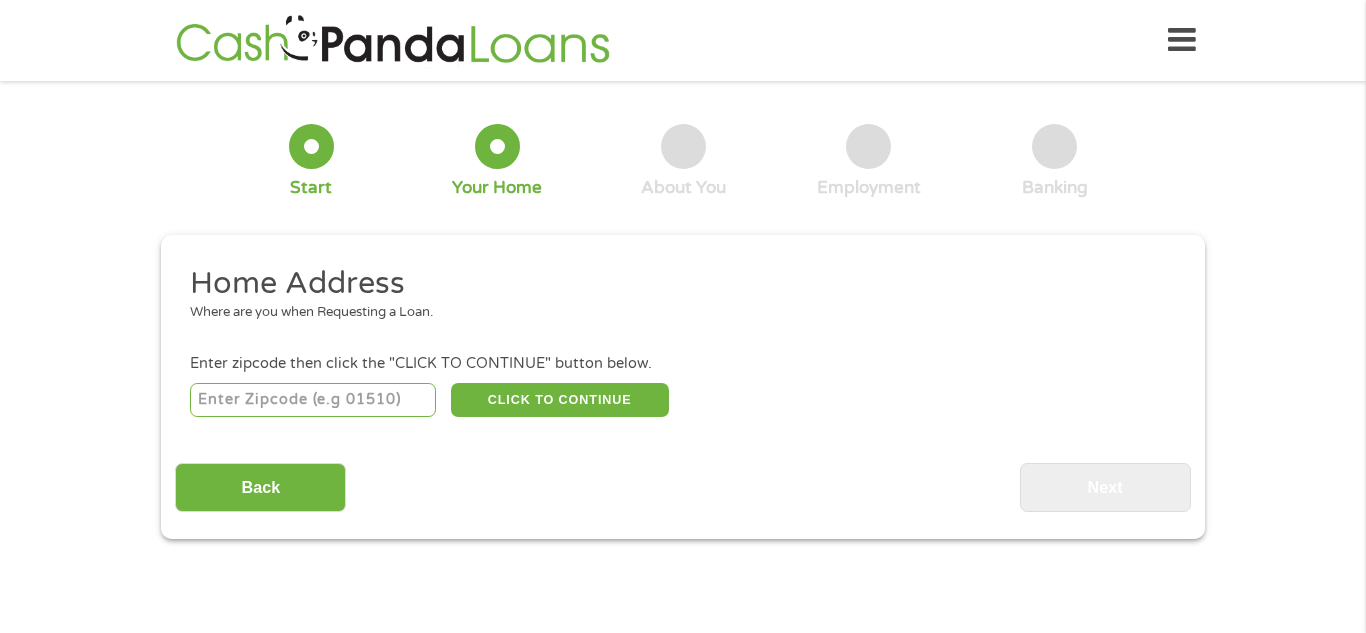click at bounding box center (313, 400) 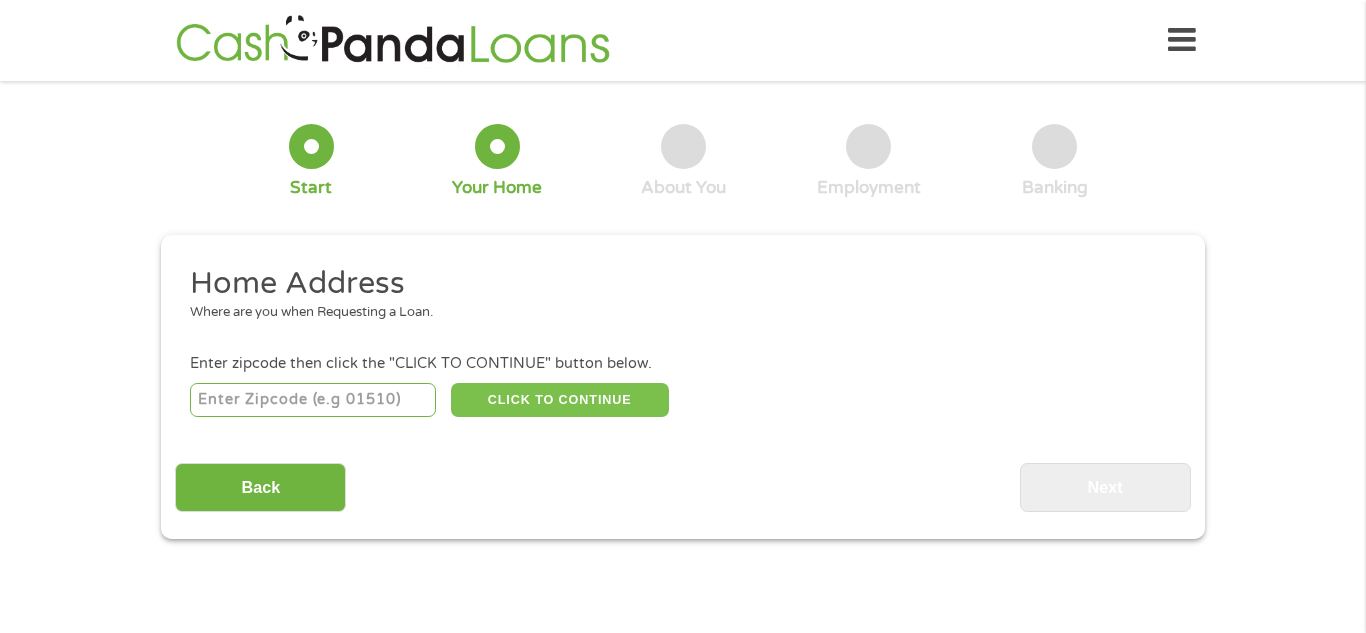 type on "[ZIP]" 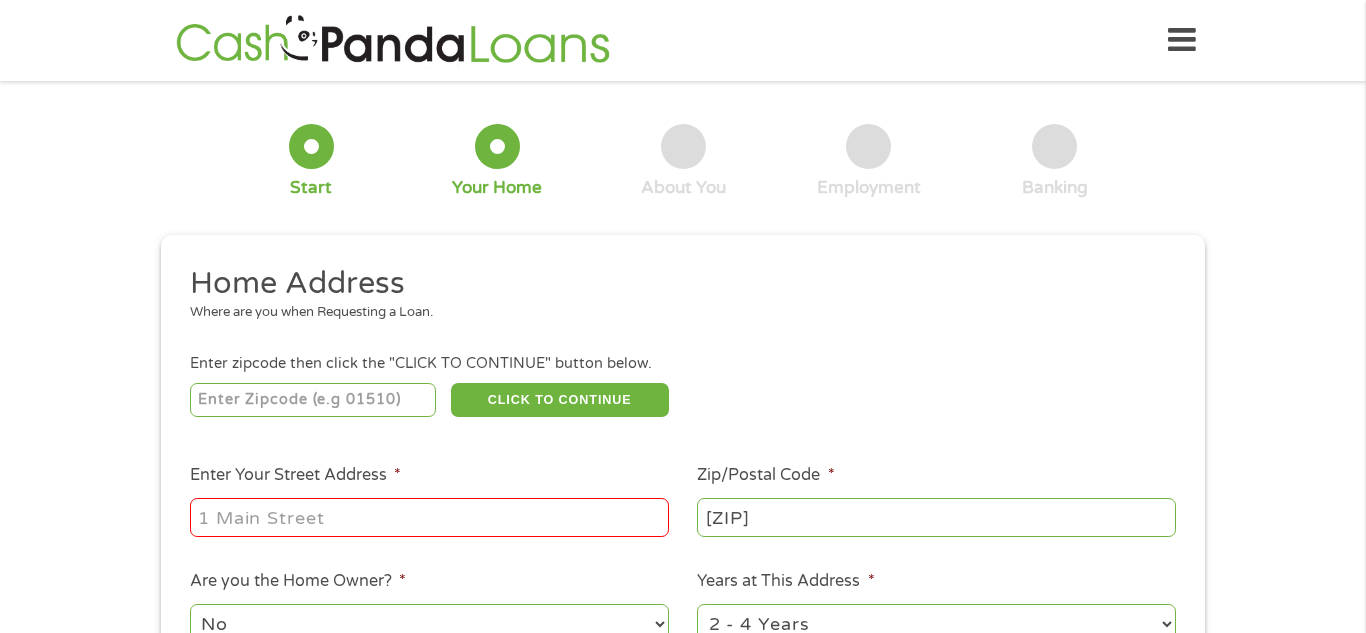 click on "Enter Your Street Address *" at bounding box center [429, 517] 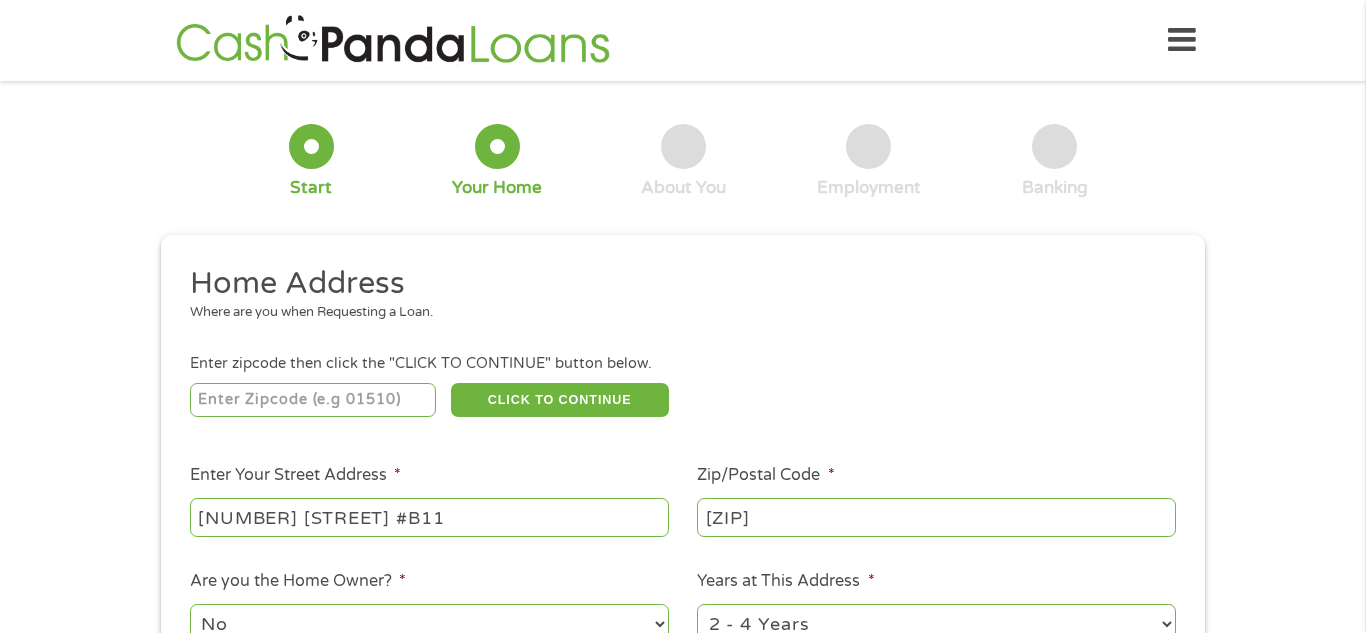 type on "[NUMBER] [STREET] #B11" 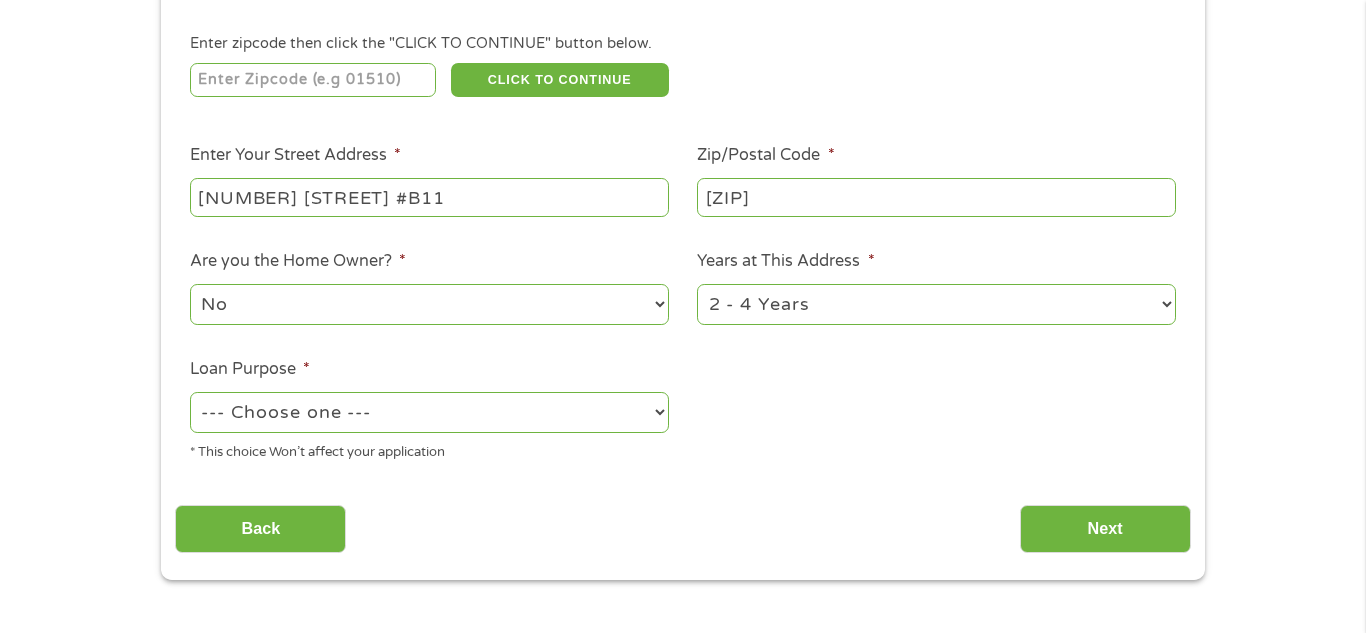 scroll, scrollTop: 360, scrollLeft: 0, axis: vertical 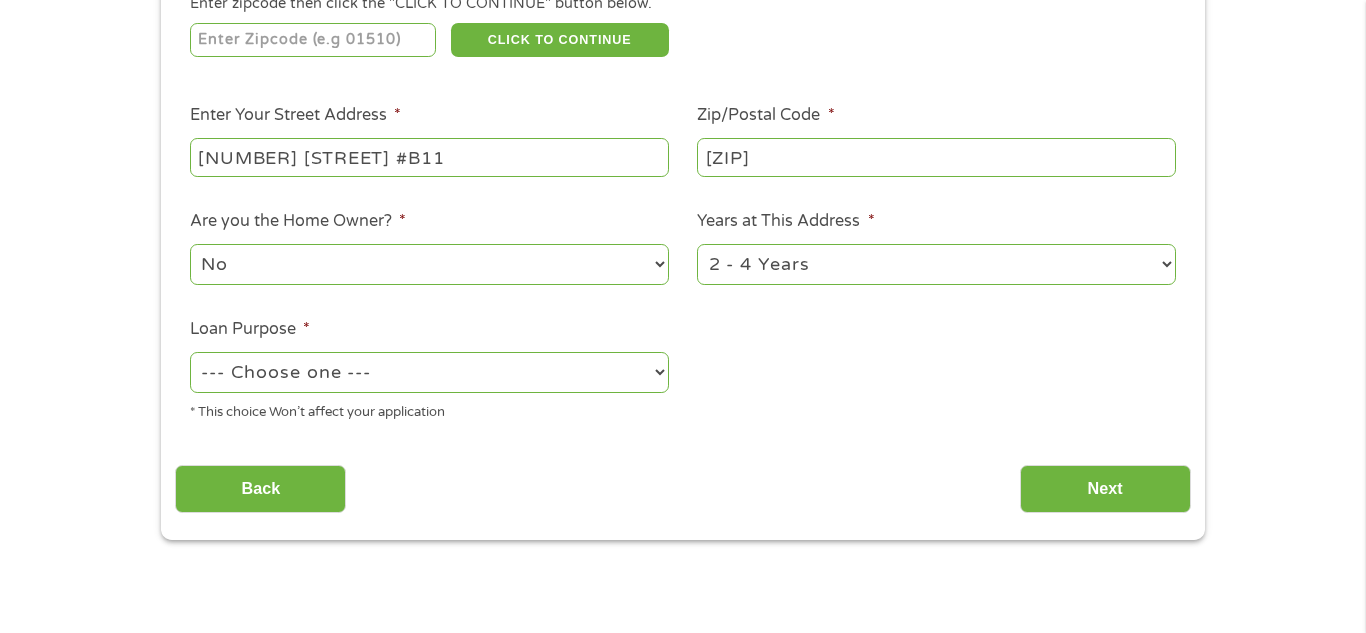 click on "1 Year or less 1 - 2 Years 2 - 4 Years Over 4 Years" at bounding box center [936, 264] 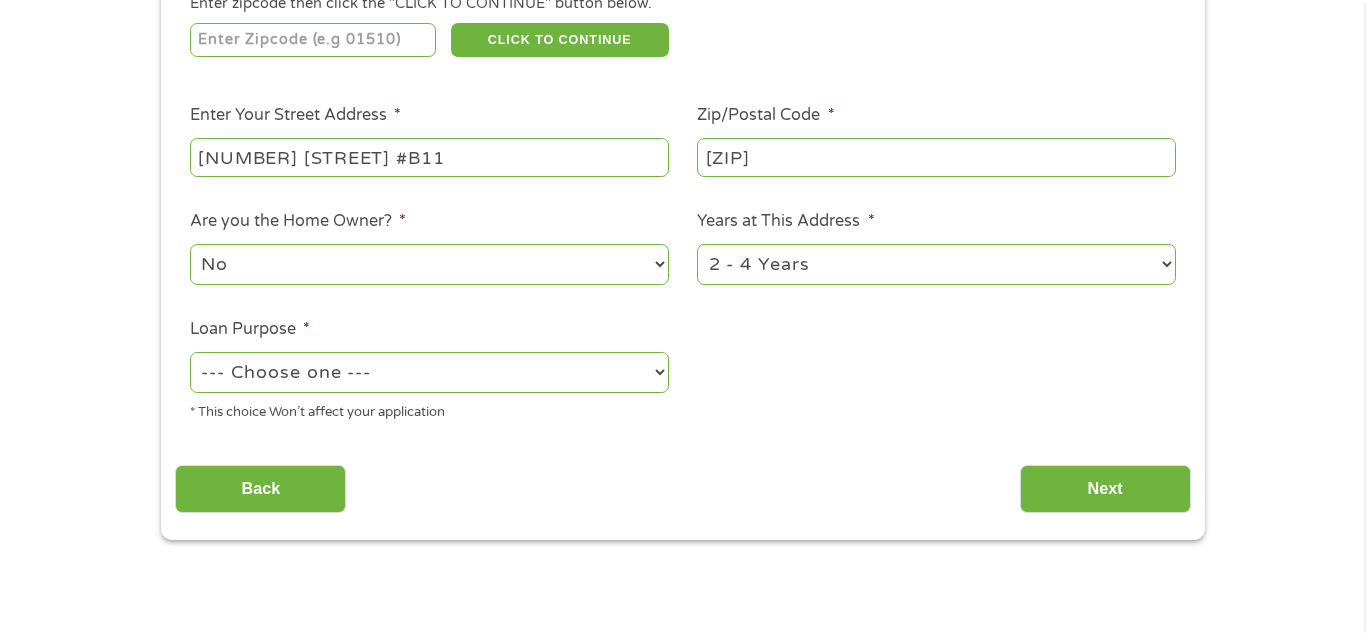 select on "60months" 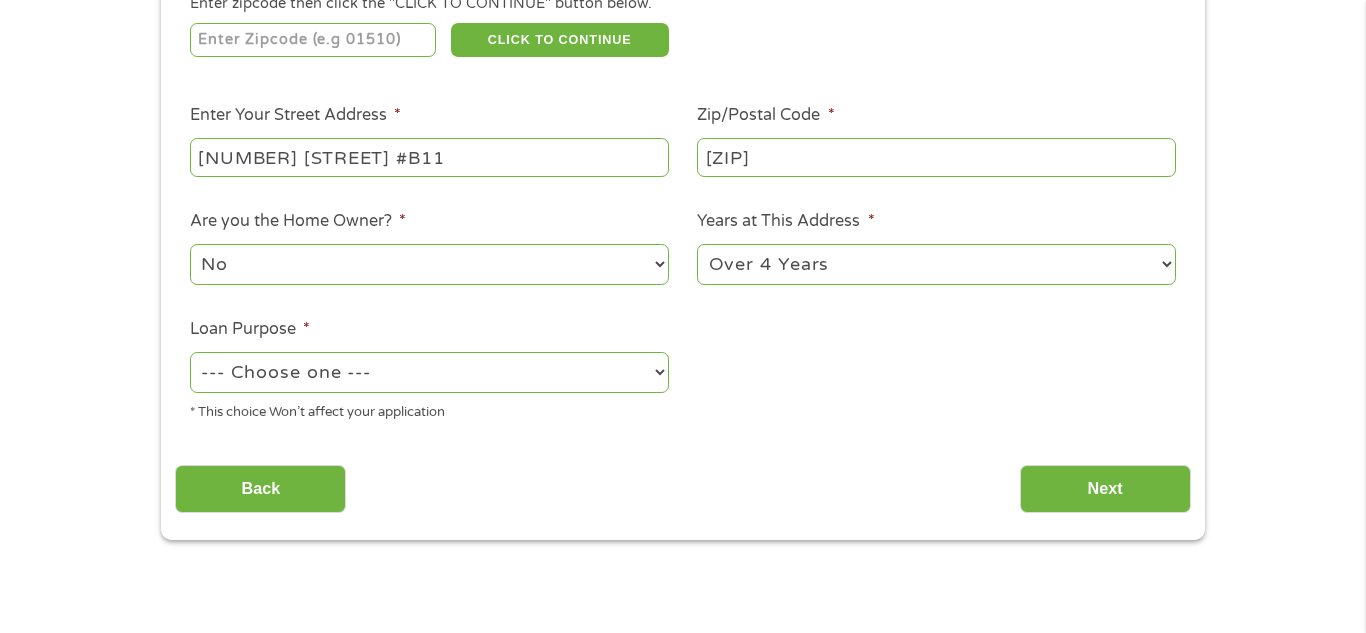 click on "1 Year or less 1 - 2 Years 2 - 4 Years Over 4 Years" at bounding box center (936, 264) 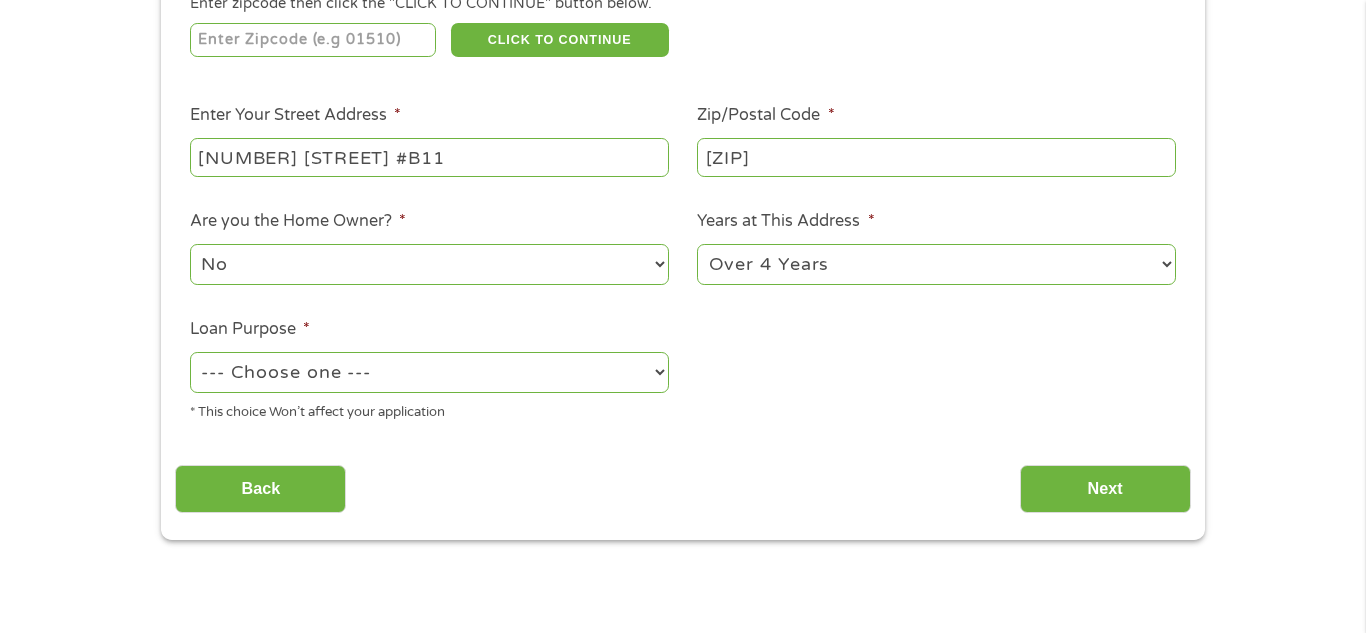 click on "--- Choose one --- Pay Bills Debt Consolidation Home Improvement Major Purchase Car Loan Short Term Cash Medical Expenses Other" at bounding box center (429, 372) 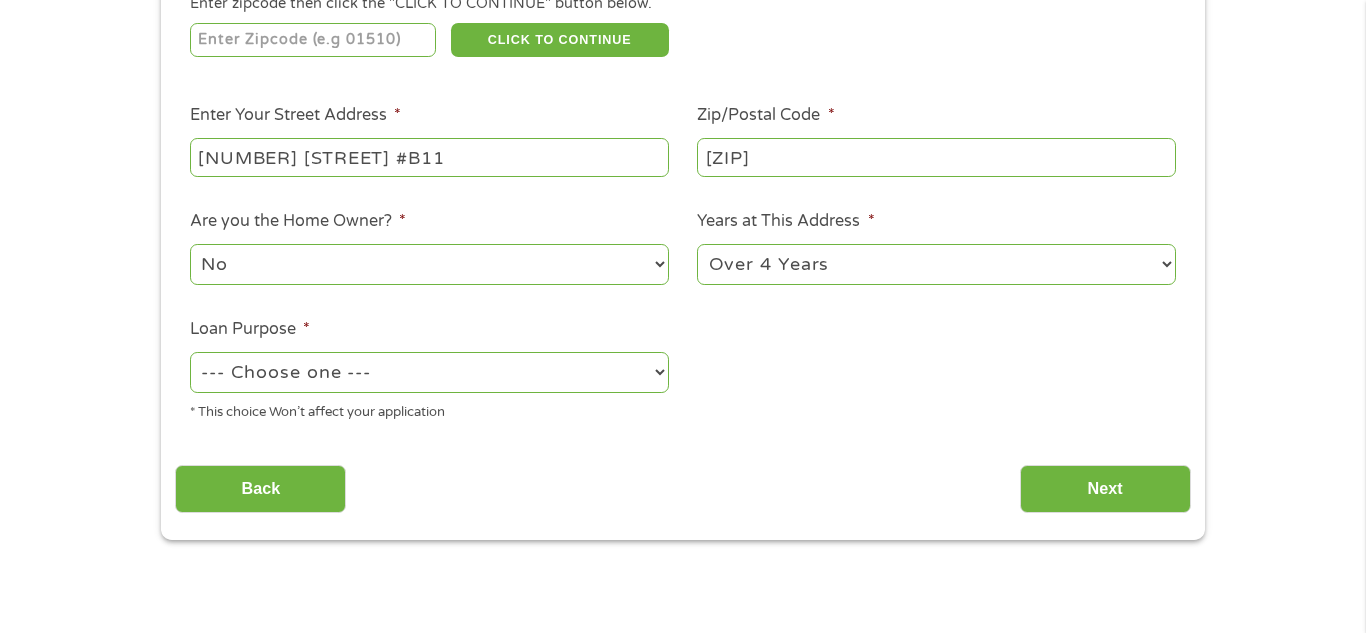 select on "paybills" 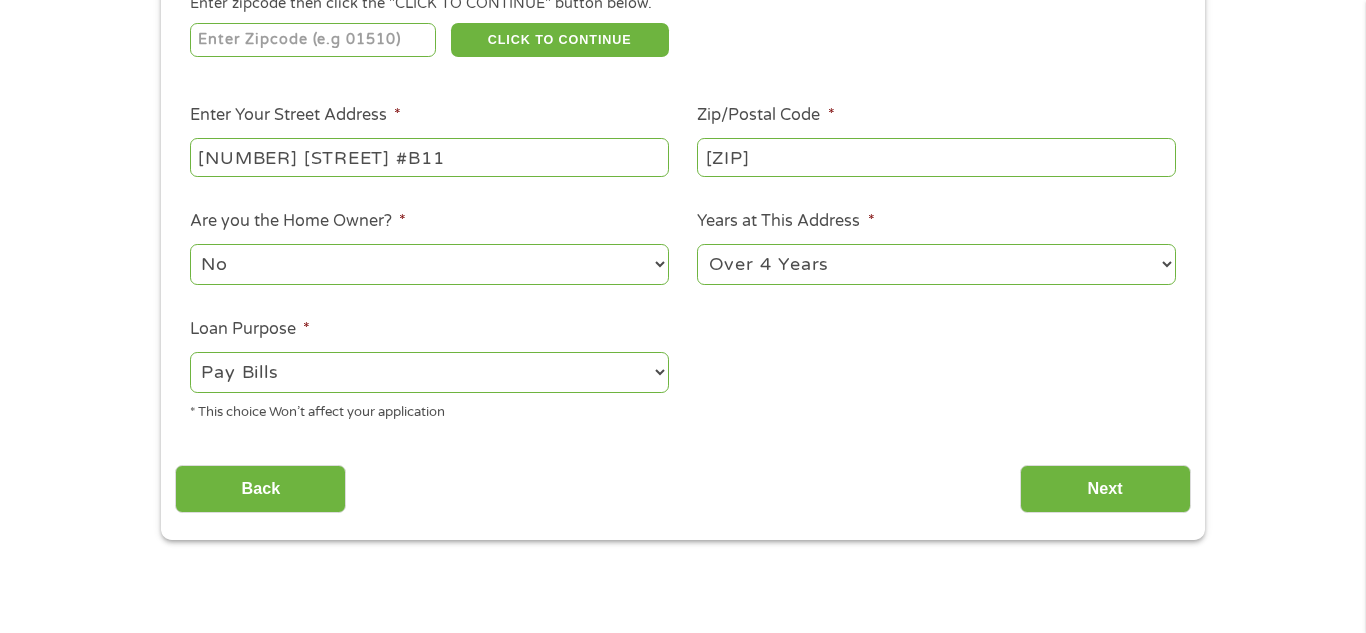 click on "--- Choose one --- Pay Bills Debt Consolidation Home Improvement Major Purchase Car Loan Short Term Cash Medical Expenses Other" at bounding box center [429, 372] 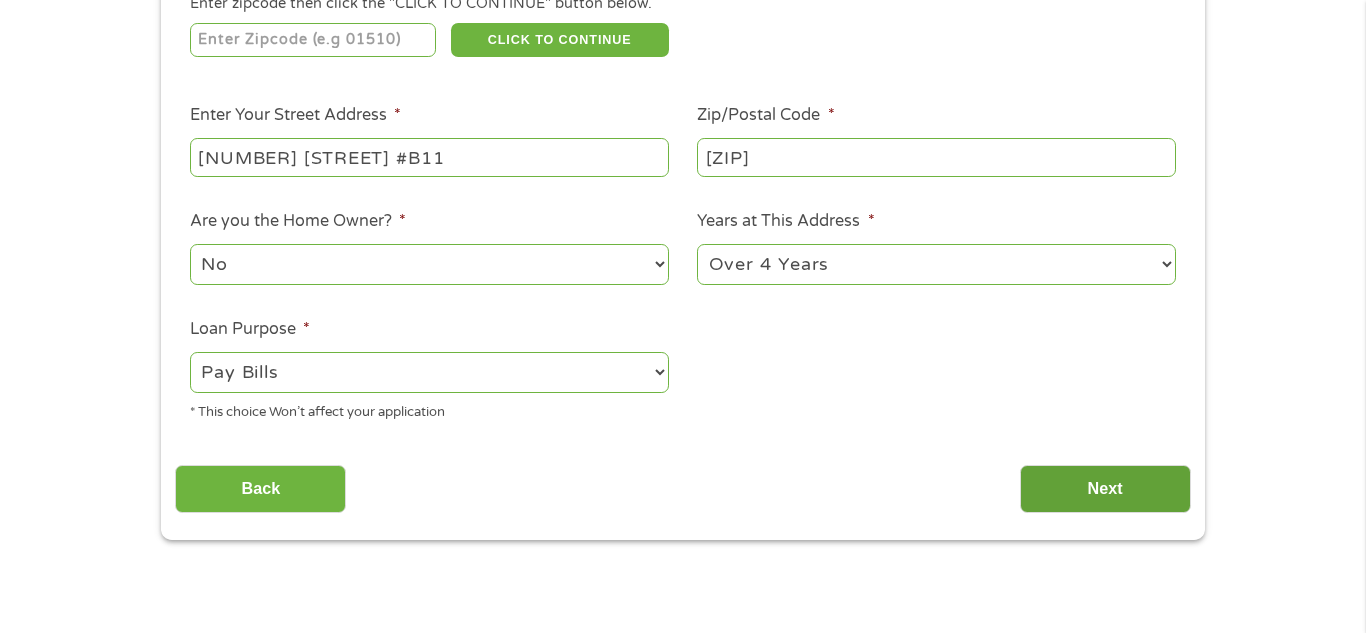 click on "Next" at bounding box center [1105, 489] 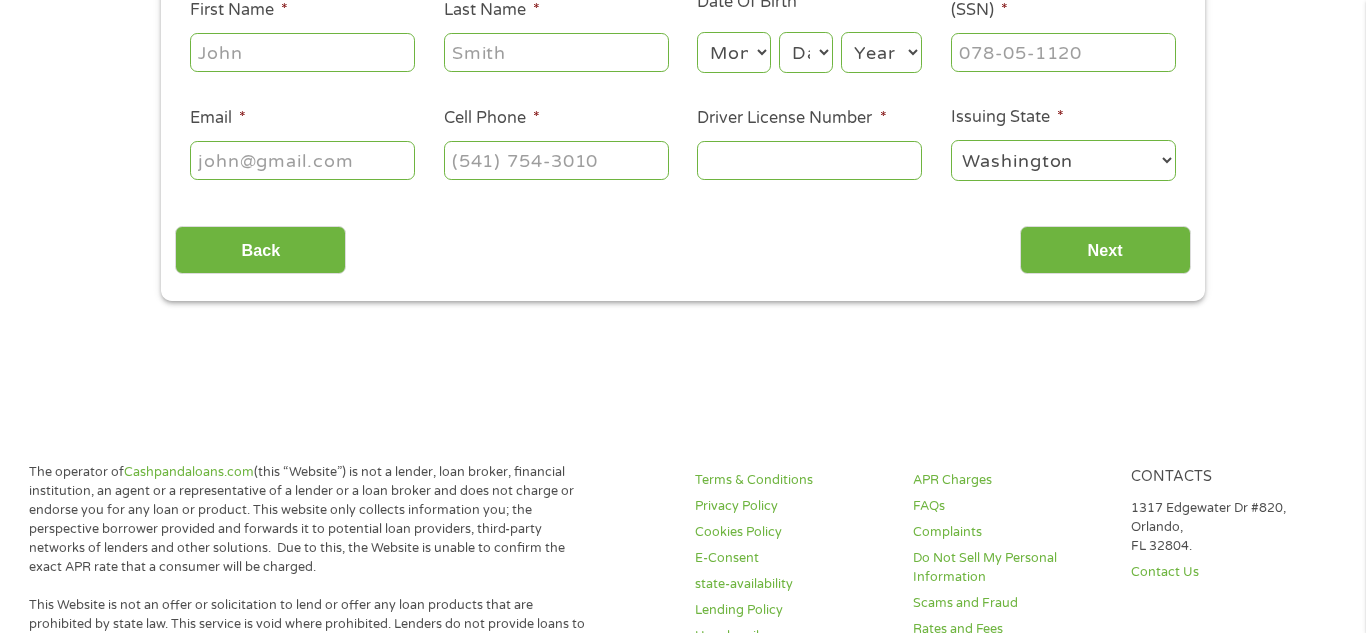 scroll, scrollTop: 8, scrollLeft: 8, axis: both 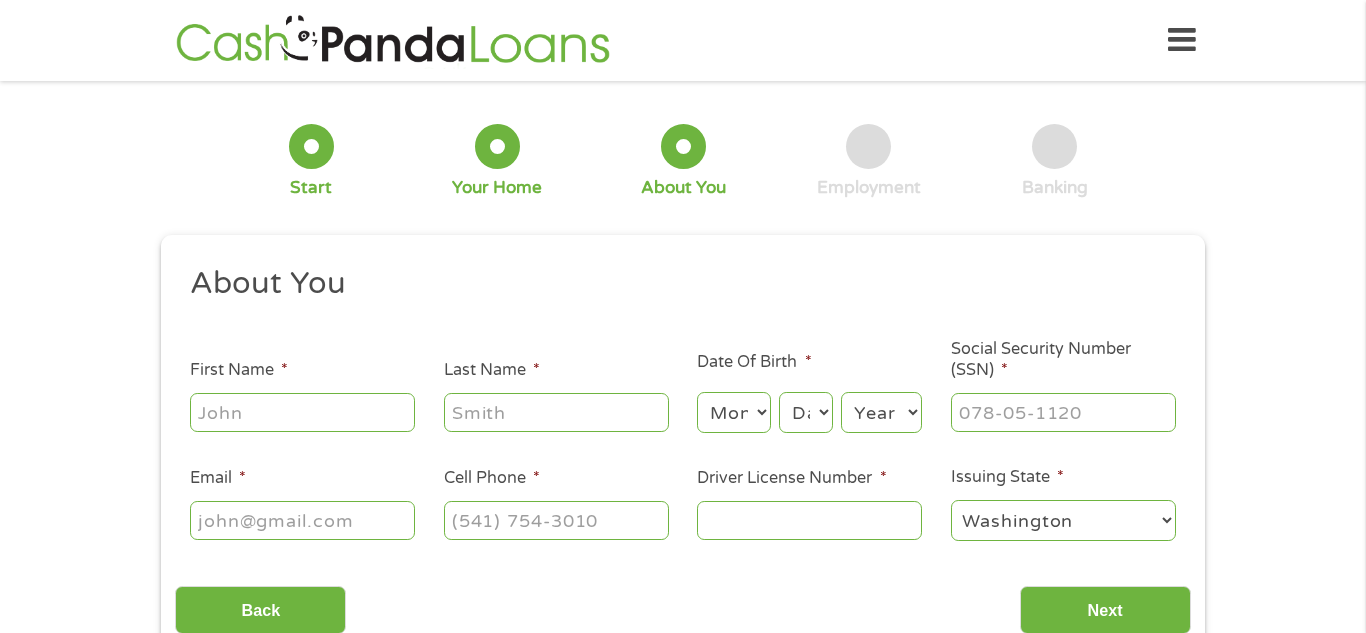 click on "First Name *" at bounding box center (302, 412) 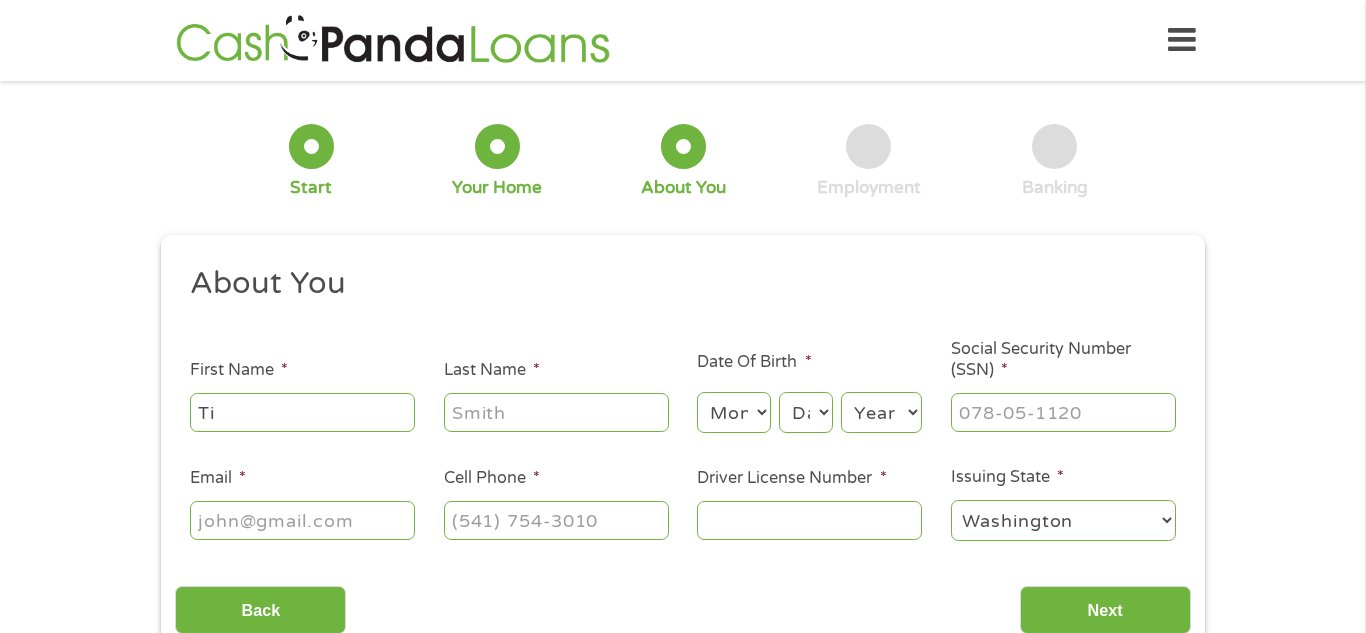 type on "[FIRST]" 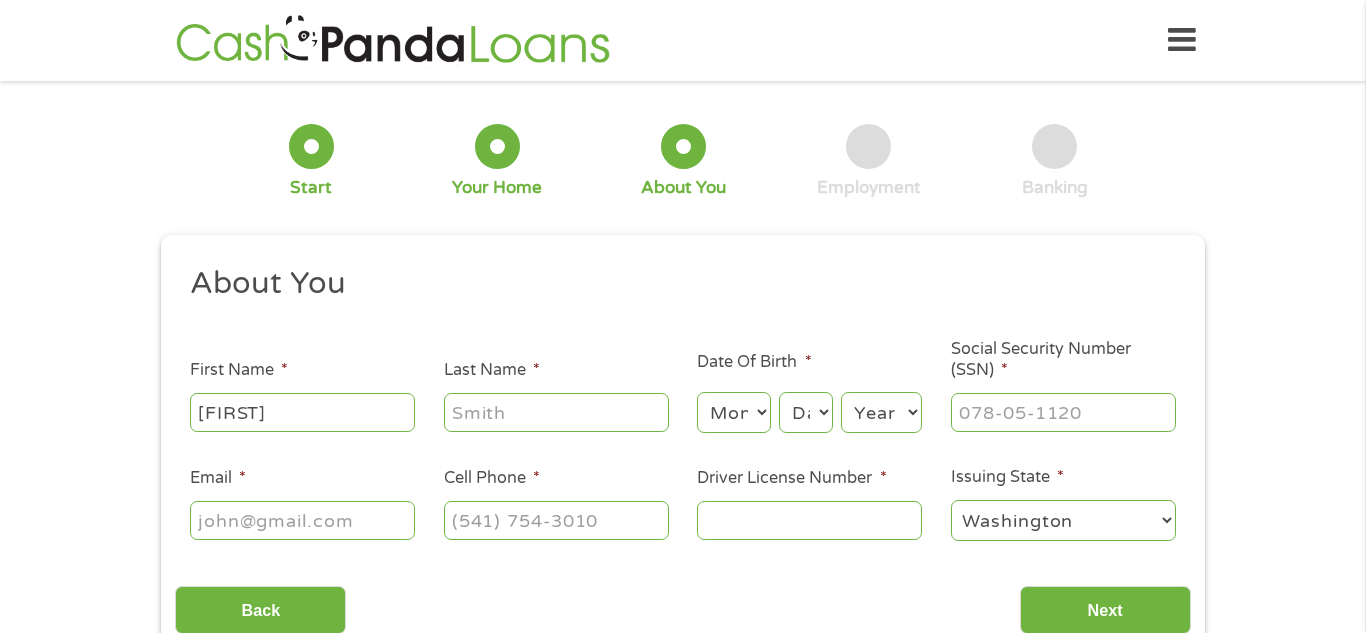 type on "[FIRST]" 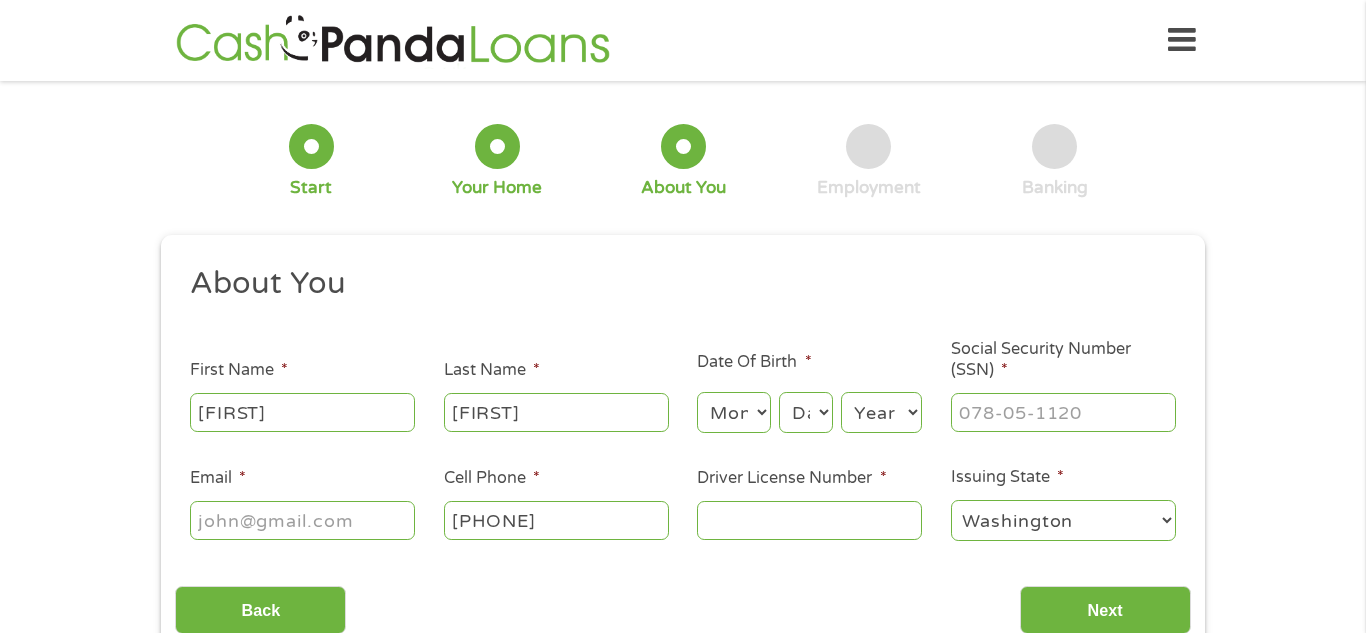type on "[PHONE]" 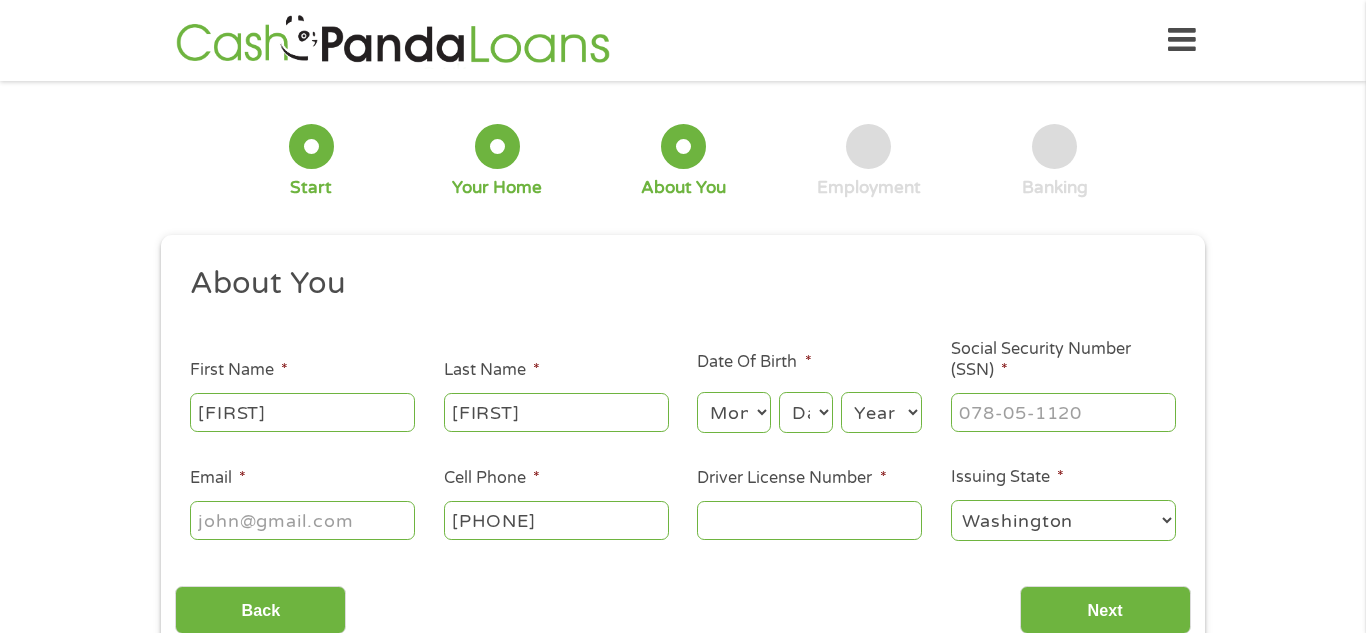 click on "Month 1 2 3 4 5 6 7 8 9 10 11 12" at bounding box center (733, 412) 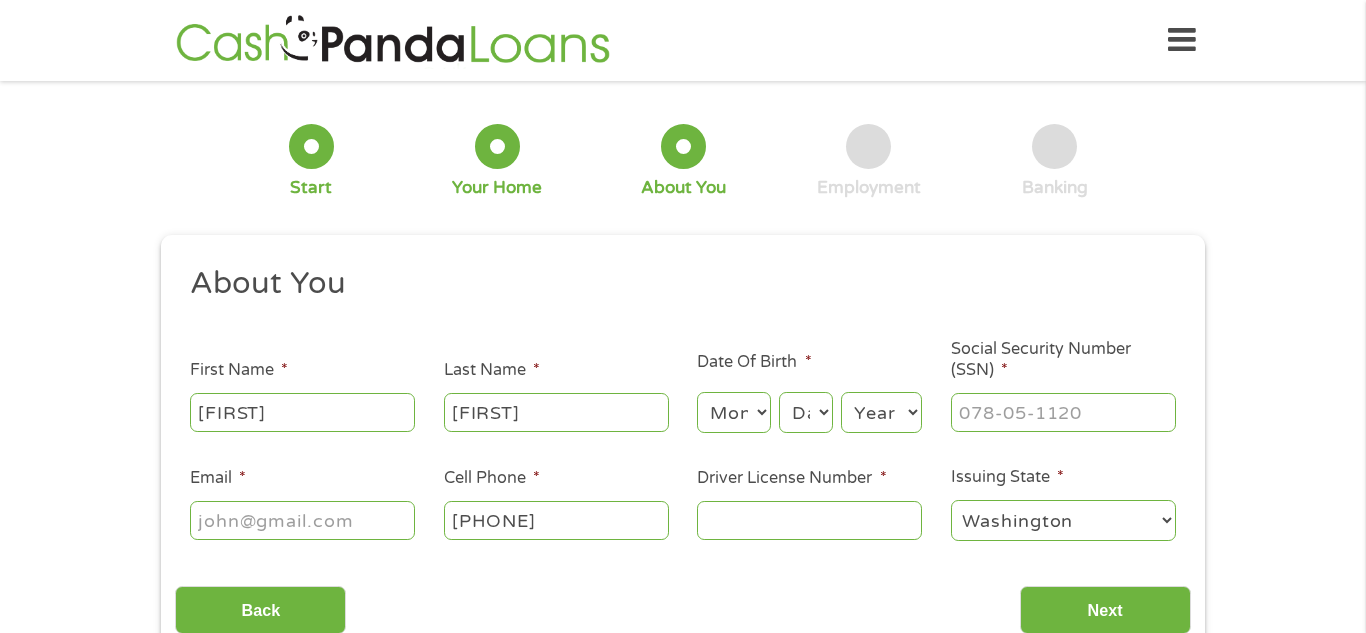 select on "8" 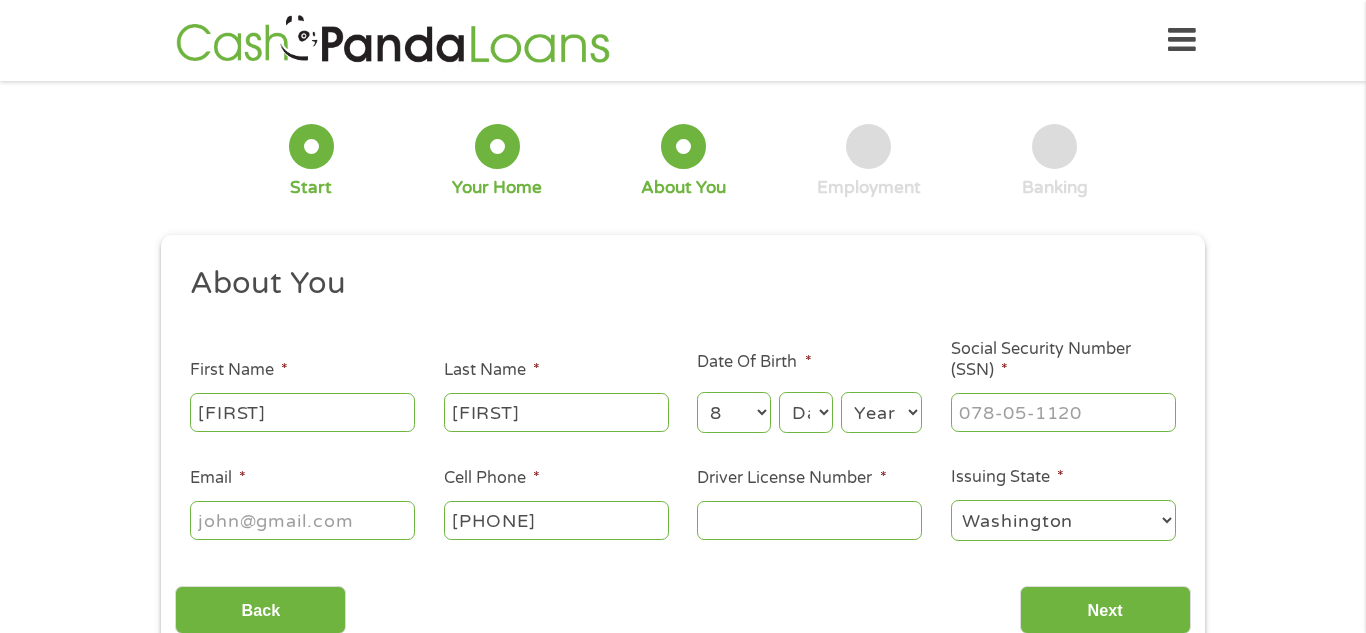 click on "Month 1 2 3 4 5 6 7 8 9 10 11 12" at bounding box center [733, 412] 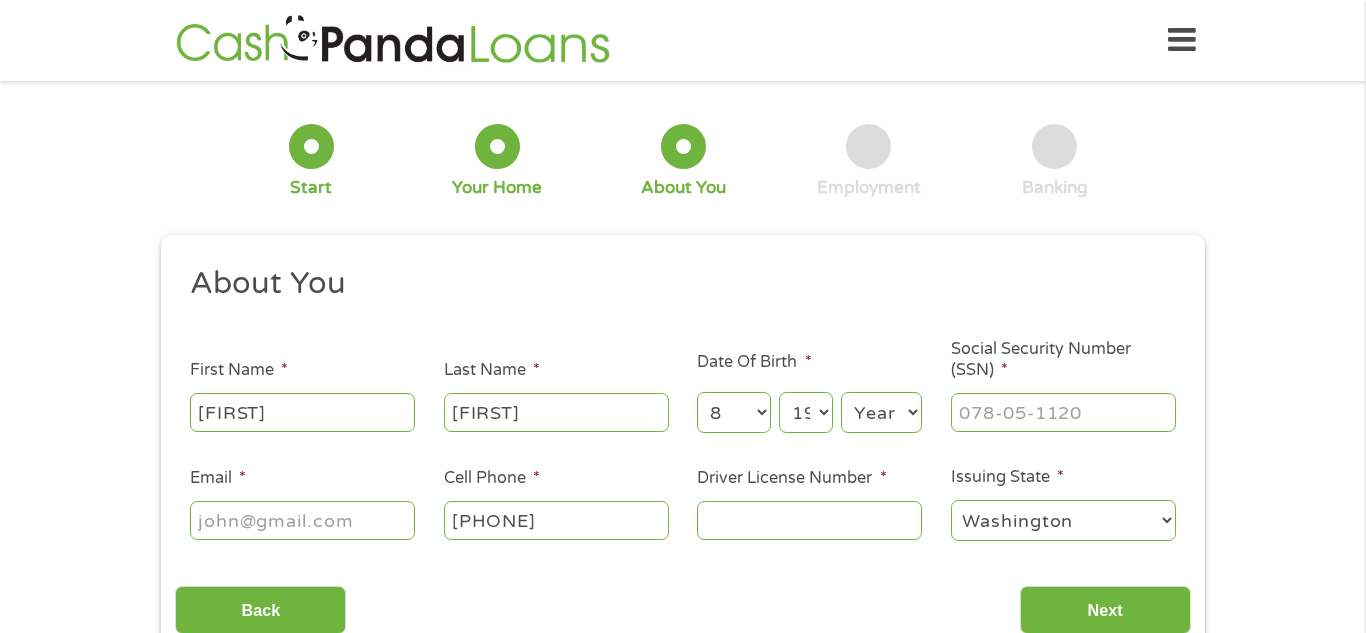 click on "Day 1 2 3 4 5 6 7 8 9 10 11 12 13 14 15 16 17 18 19 20 21 22 23 24 25 26 27 28 29 30 31" at bounding box center [806, 412] 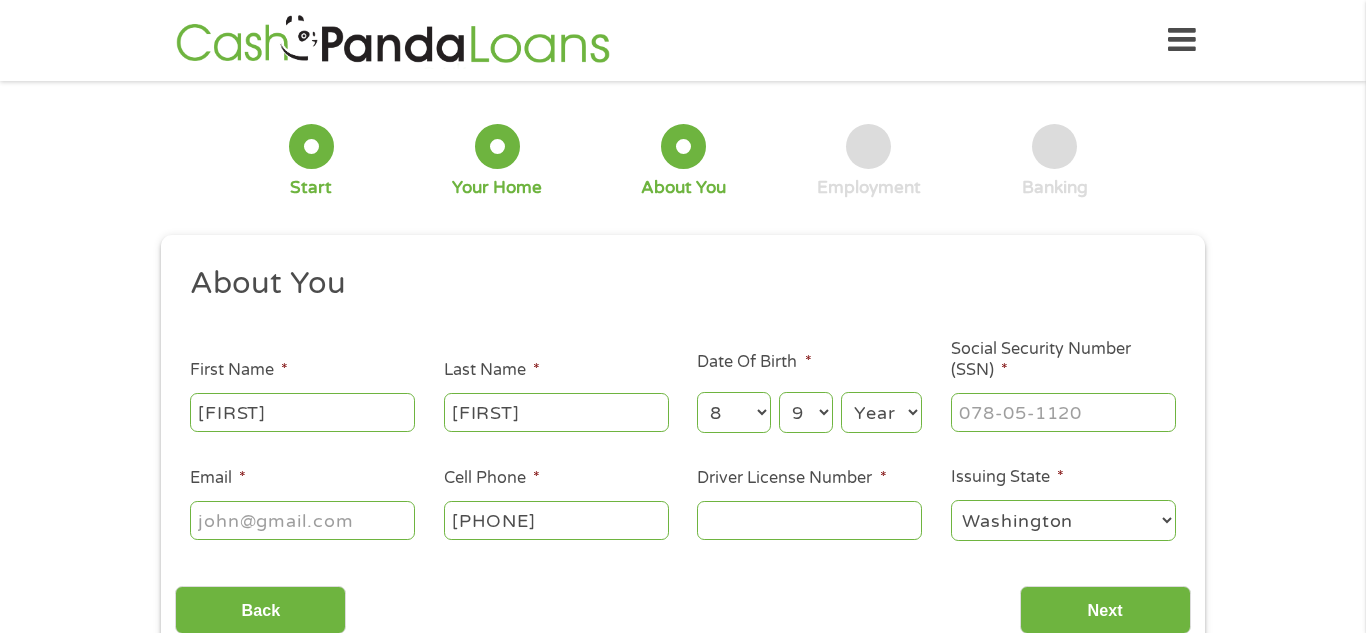 click on "Day 1 2 3 4 5 6 7 8 9 10 11 12 13 14 15 16 17 18 19 20 21 22 23 24 25 26 27 28 29 30 31" at bounding box center (806, 412) 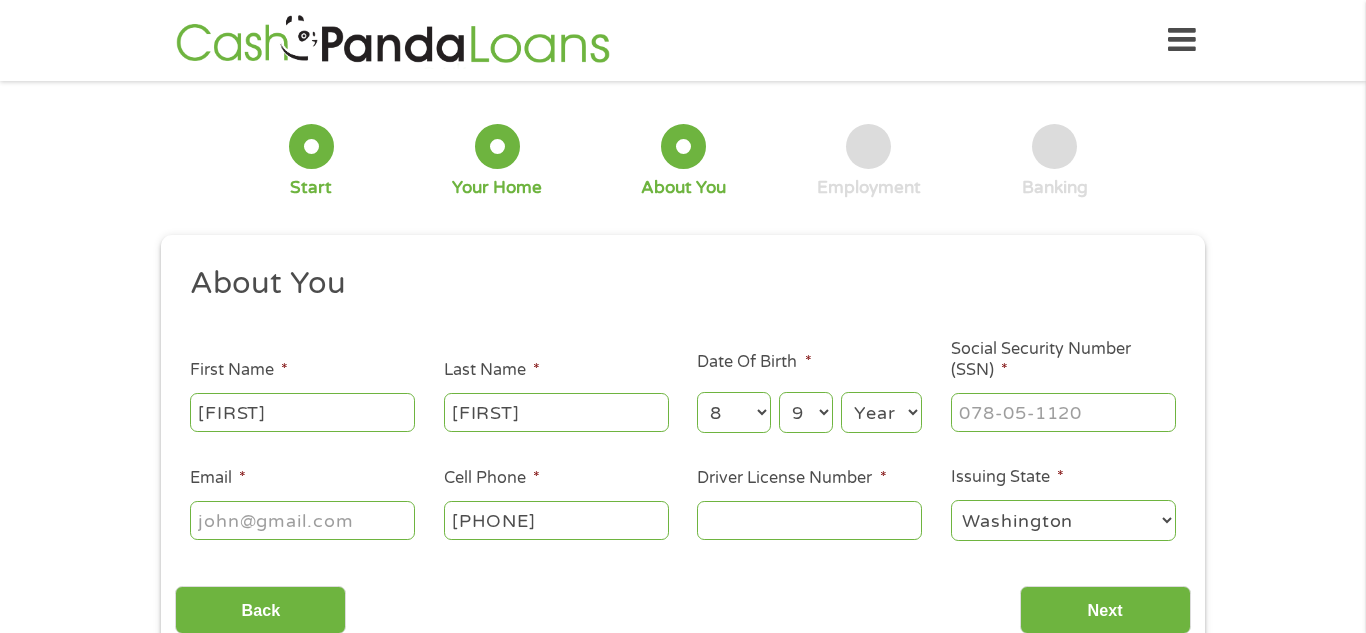 select on "19" 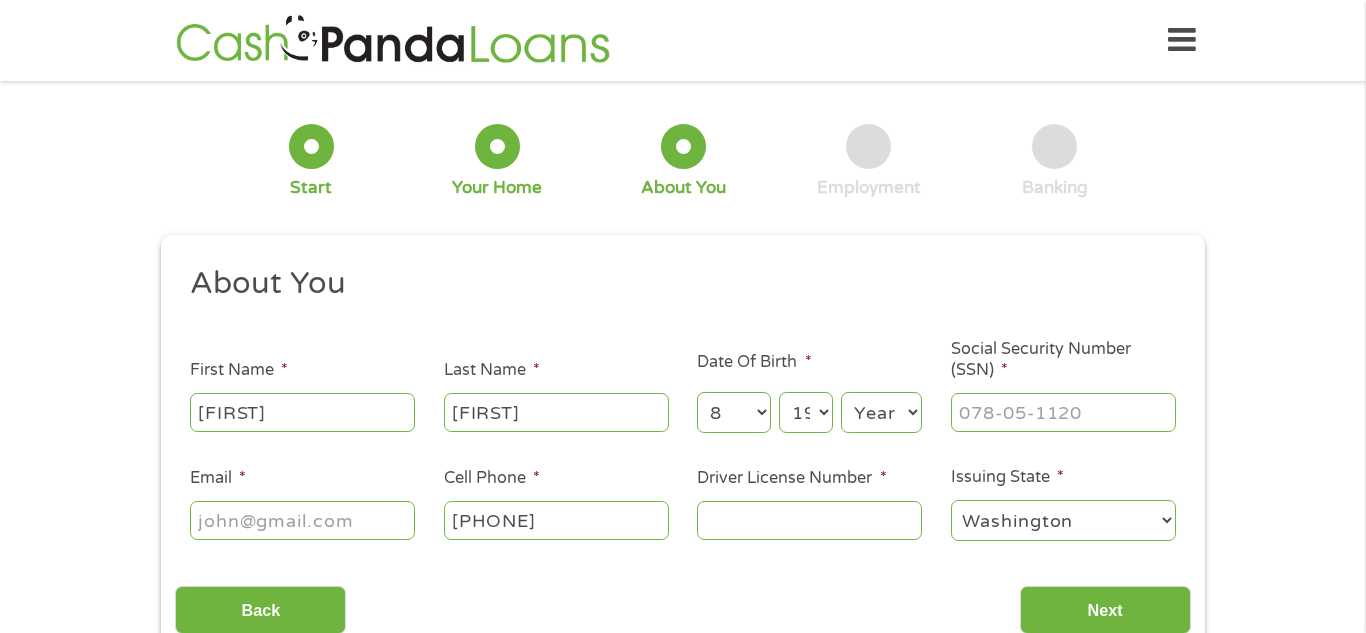 click on "Day 1 2 3 4 5 6 7 8 9 10 11 12 13 14 15 16 17 18 19 20 21 22 23 24 25 26 27 28 29 30 31" at bounding box center [806, 412] 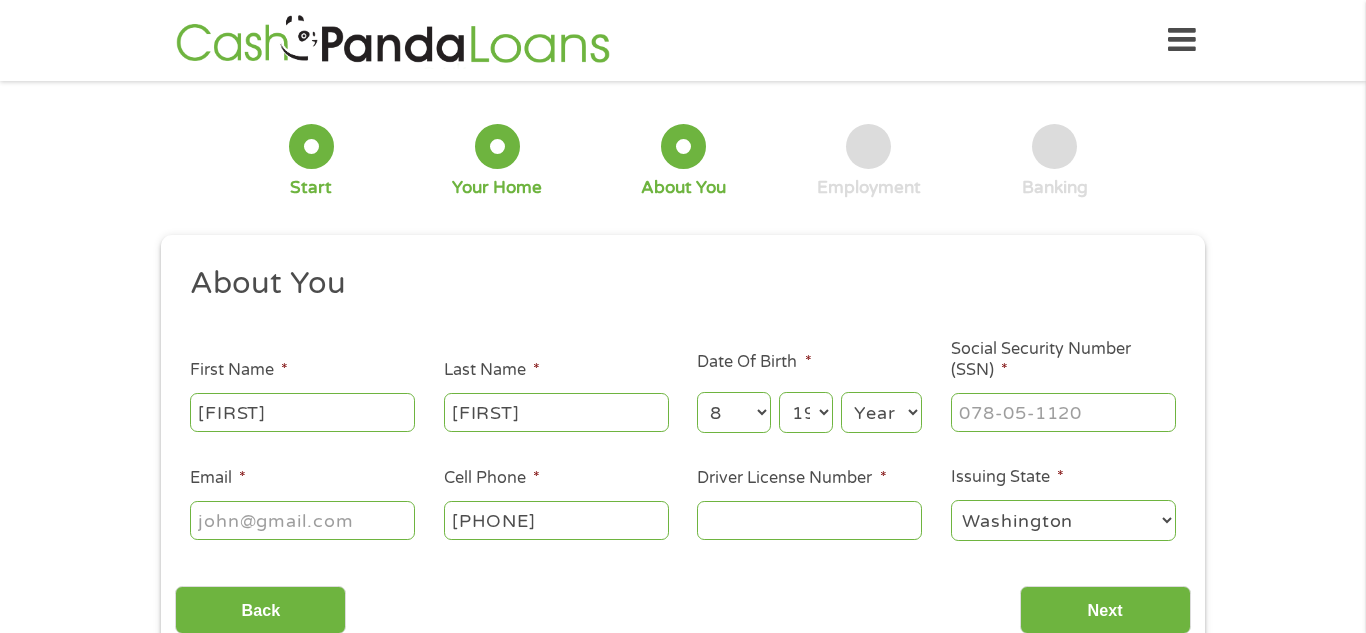 select on "1981" 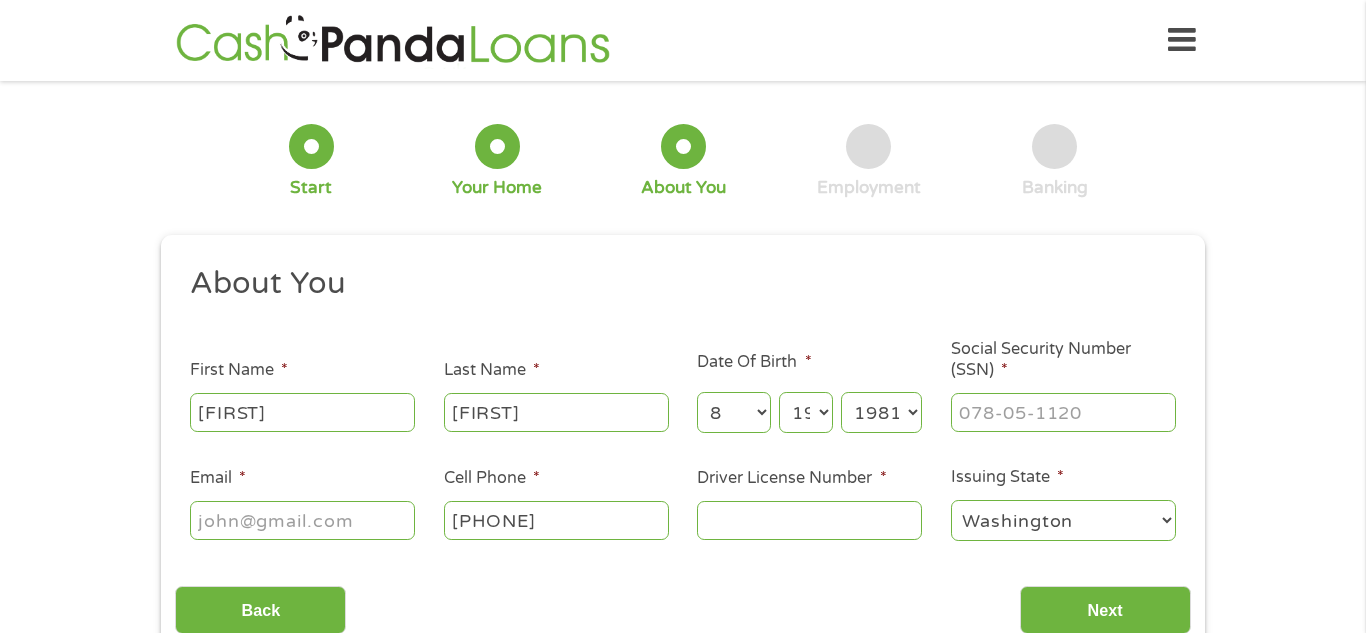 click on "Year 2007 2006 2005 2004 2003 2002 2001 2000 1999 1998 1997 1996 1995 1994 1993 1992 1991 1990 1989 1988 1987 1986 1985 1984 1983 1982 1981 1980 1979 1978 1977 1976 1975 1974 1973 1972 1971 1970 1969 1968 1967 1966 1965 1964 1963 1962 1961 1960 1959 1958 1957 1956 1955 1954 1953 1952 1951 1950 1949 1948 1947 1946 1945 1944 1943 1942 1941 1940 1939 1938 1937 1936 1935 1934 1933 1932 1931 1930 1929 1928 1927 1926 1925 1924 1923 1922 1921 1920" at bounding box center [881, 412] 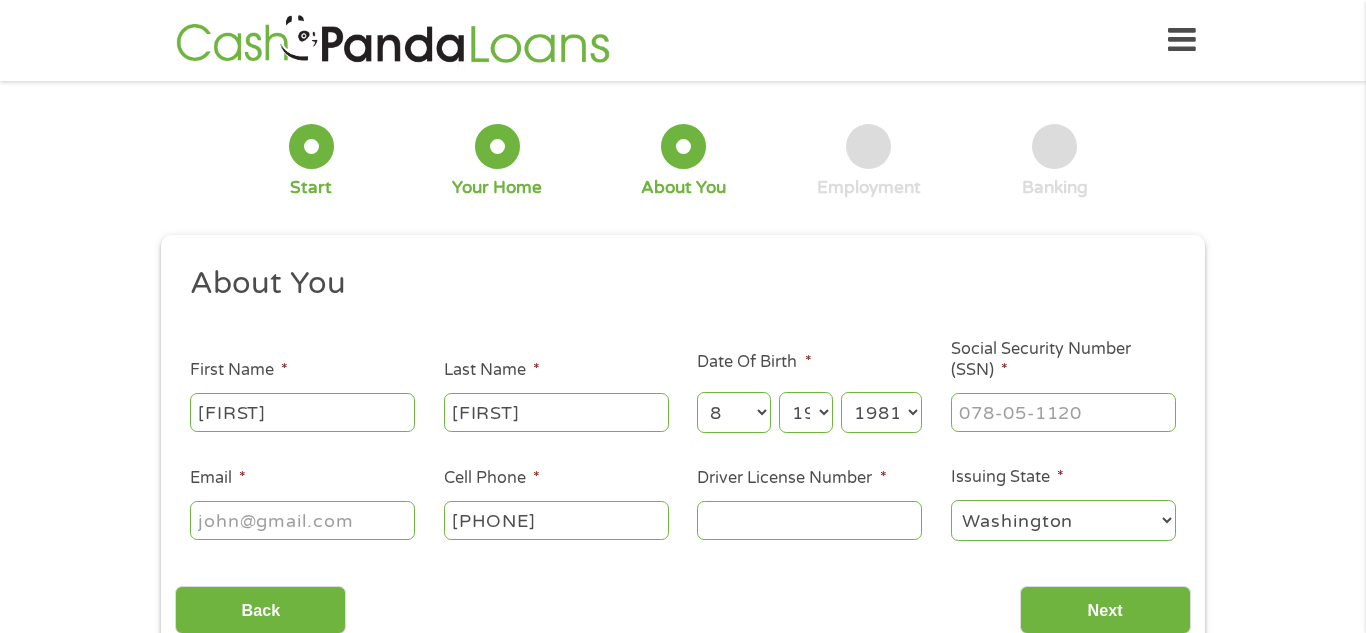 click on "Social Security Number (SSN) *" at bounding box center [1063, 412] 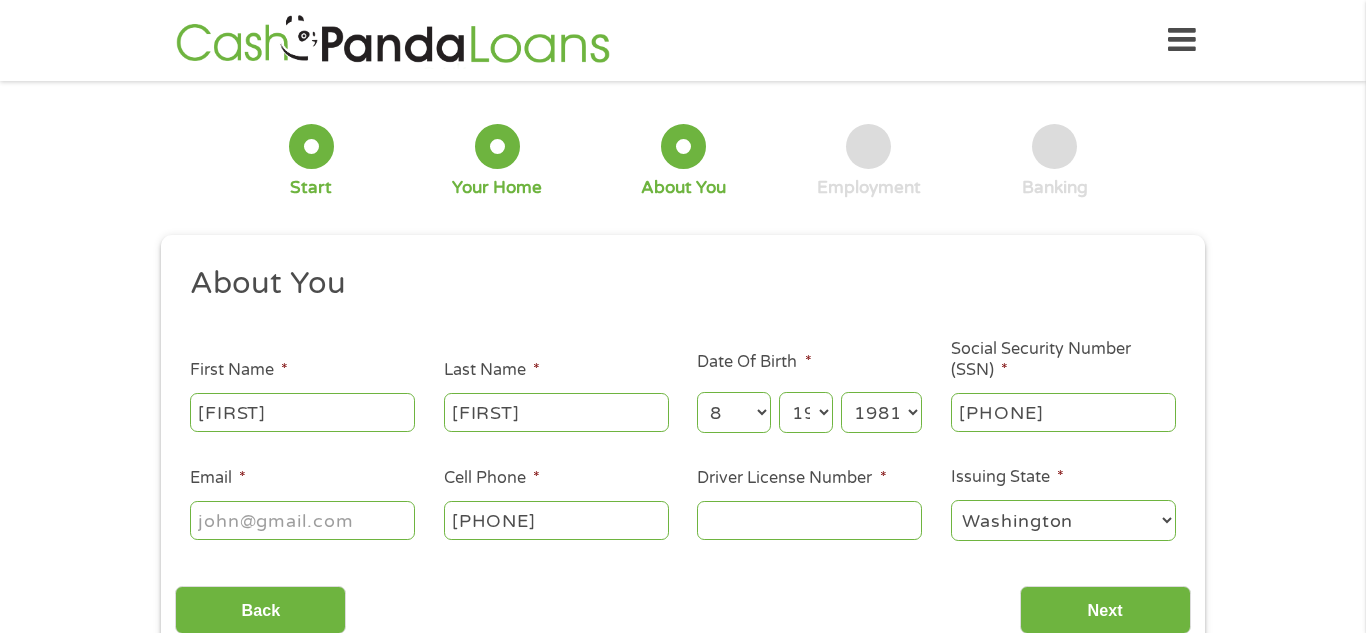 type on "[PHONE]" 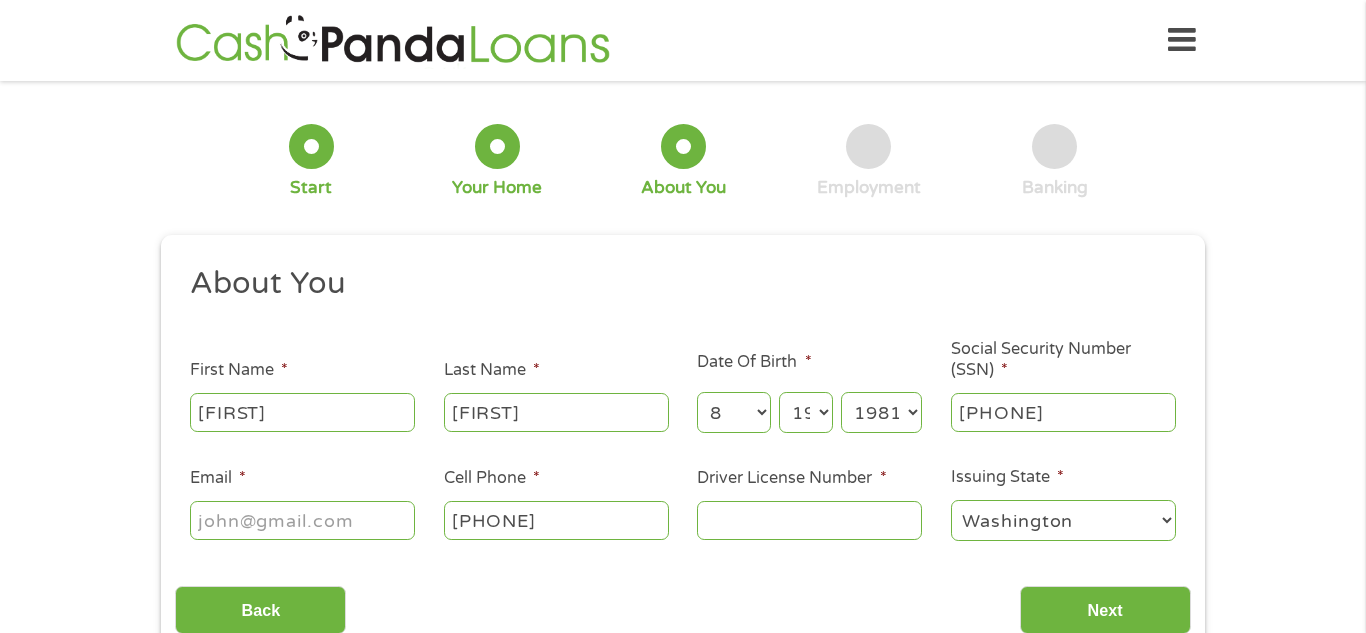 click on "Email *" at bounding box center [302, 520] 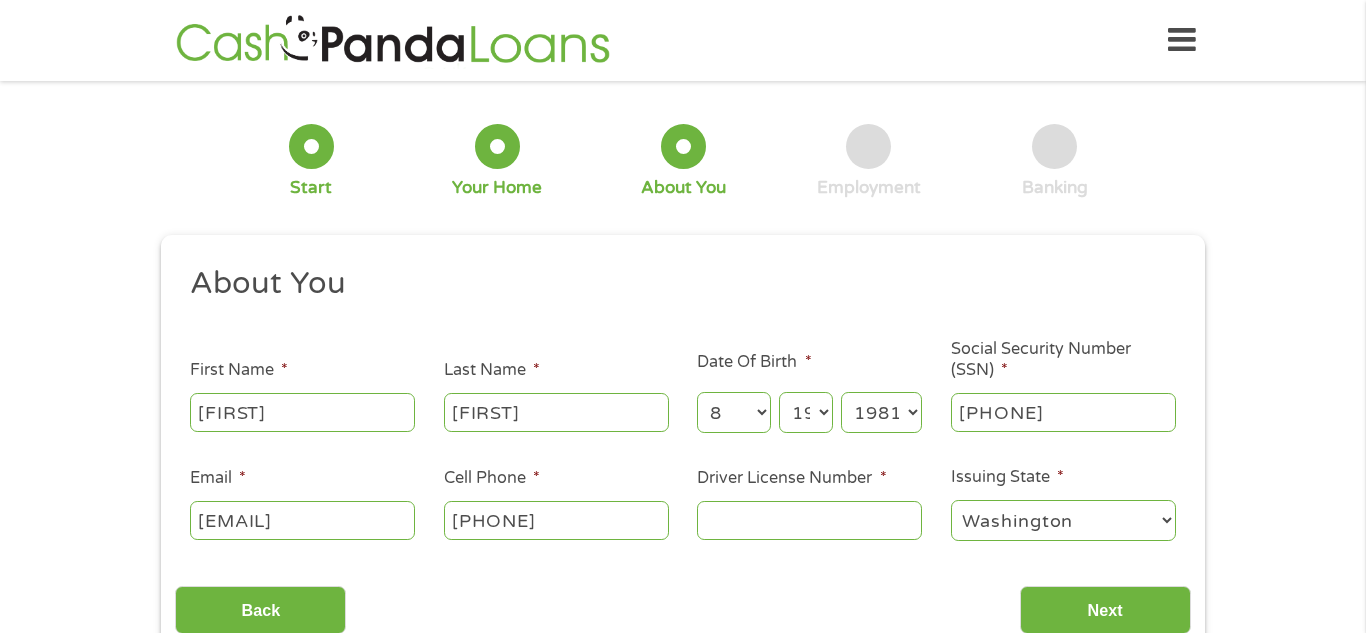 scroll, scrollTop: 0, scrollLeft: 16, axis: horizontal 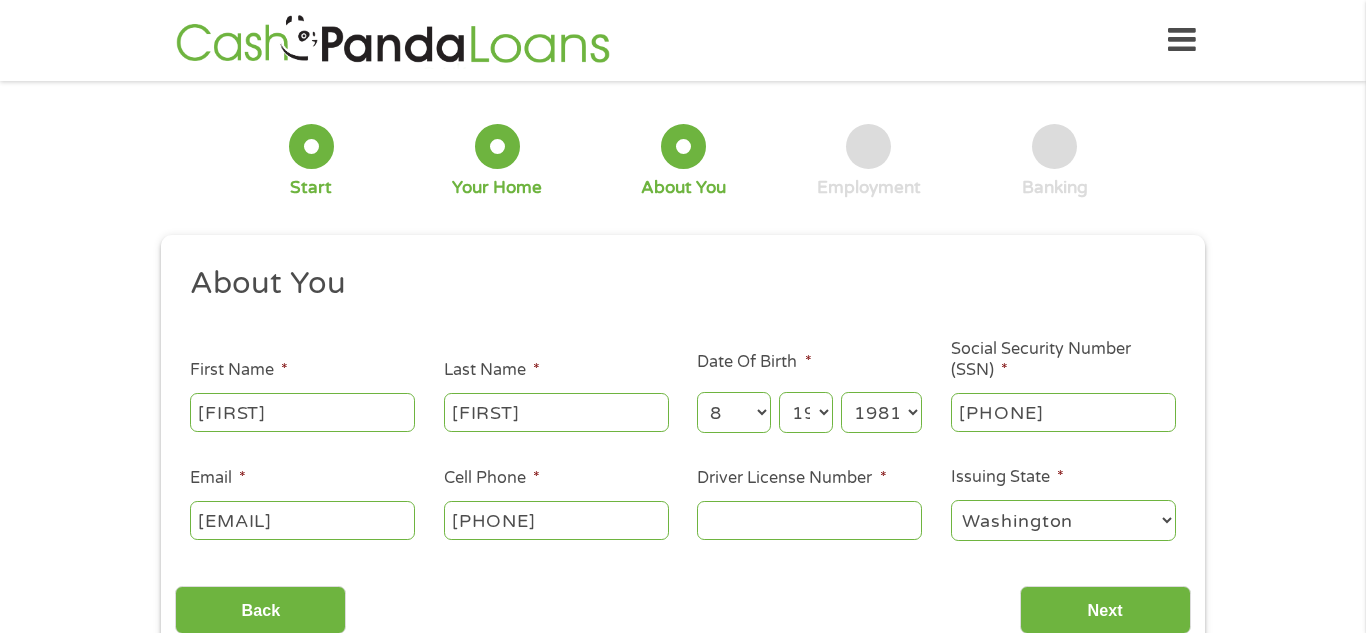 type on "[EMAIL]" 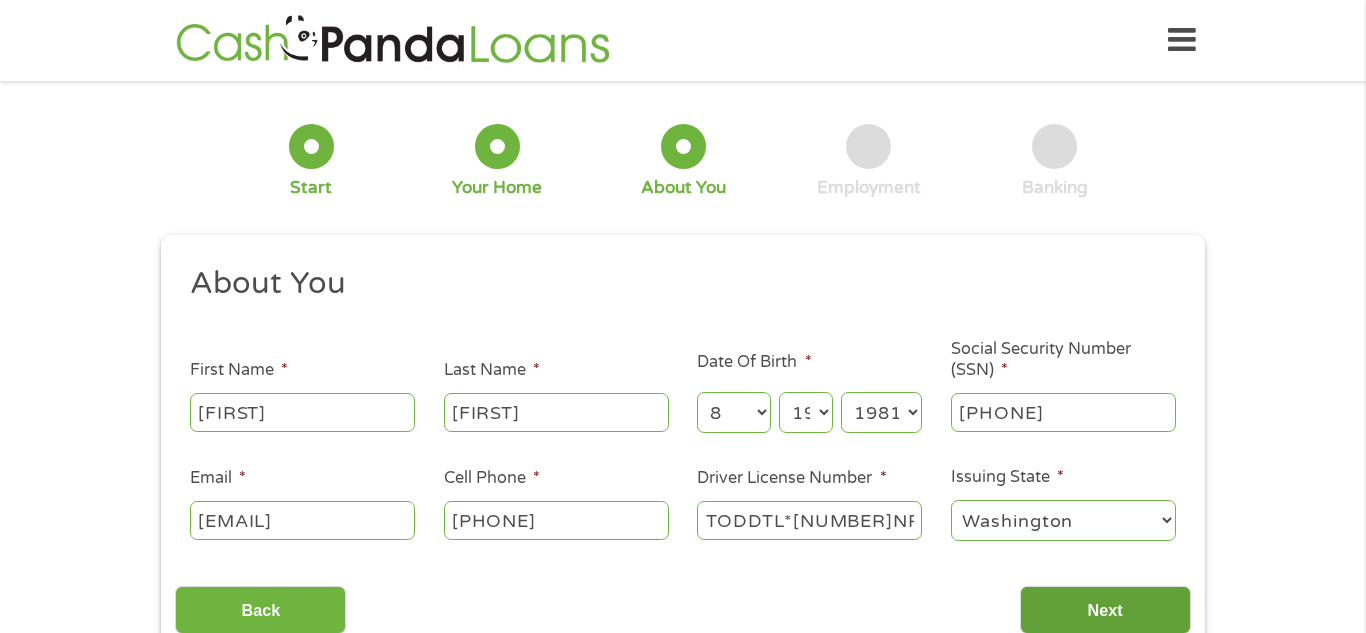 type on "TODDTL*[NUMBER]NR" 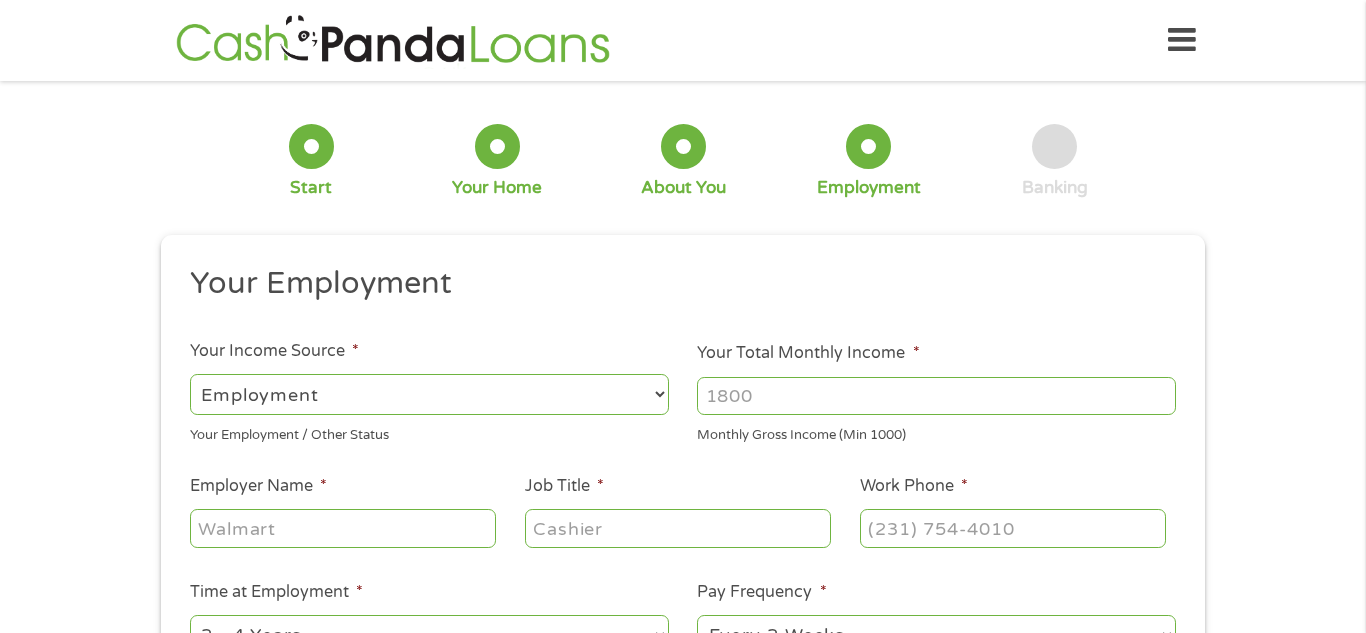 scroll, scrollTop: 8, scrollLeft: 8, axis: both 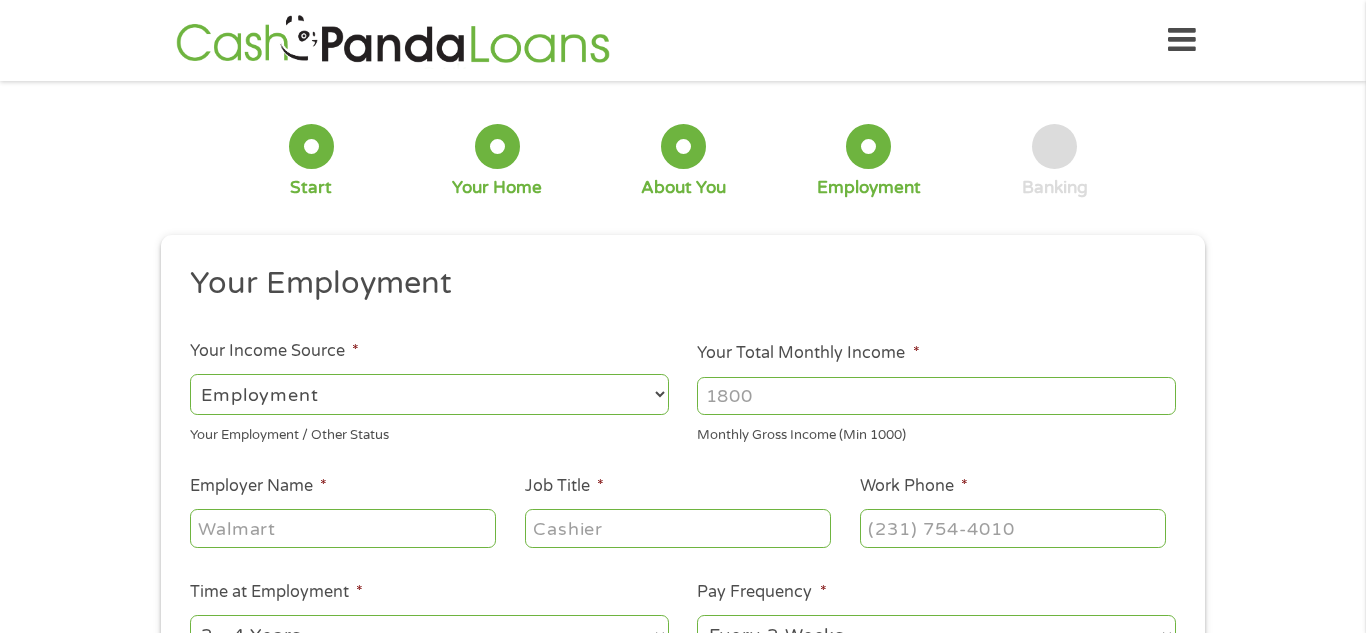 click on "Your Total Monthly Income *" at bounding box center [936, 396] 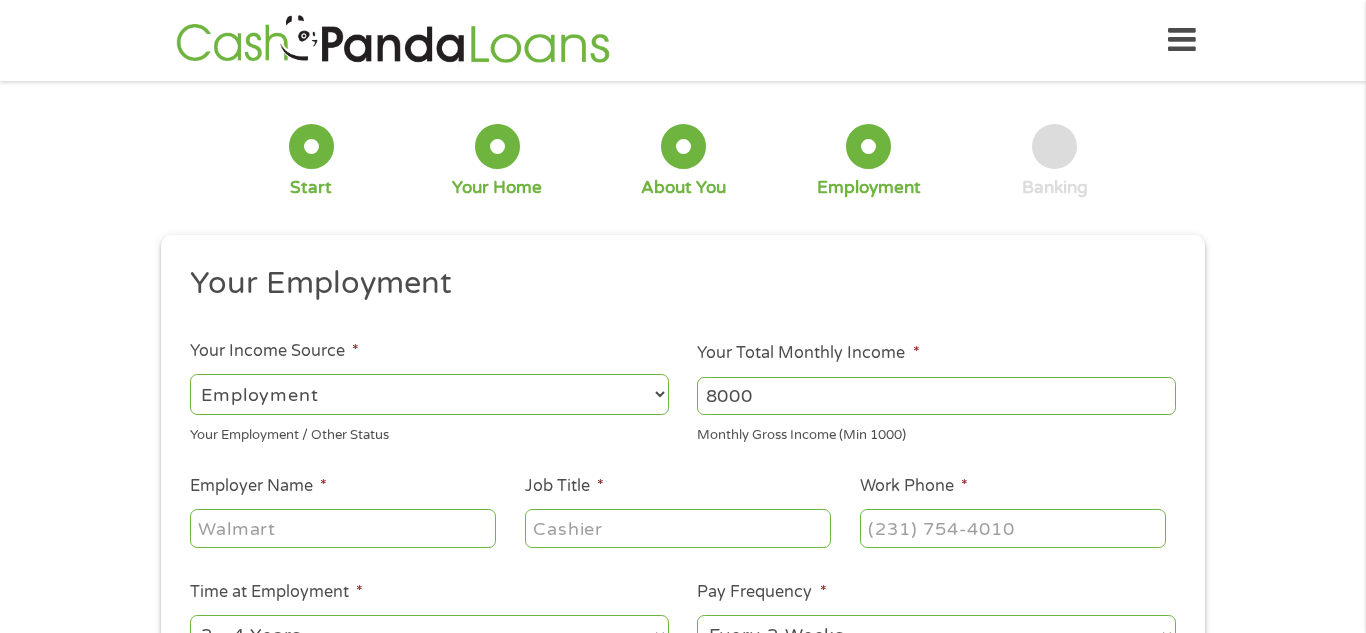 type on "8000" 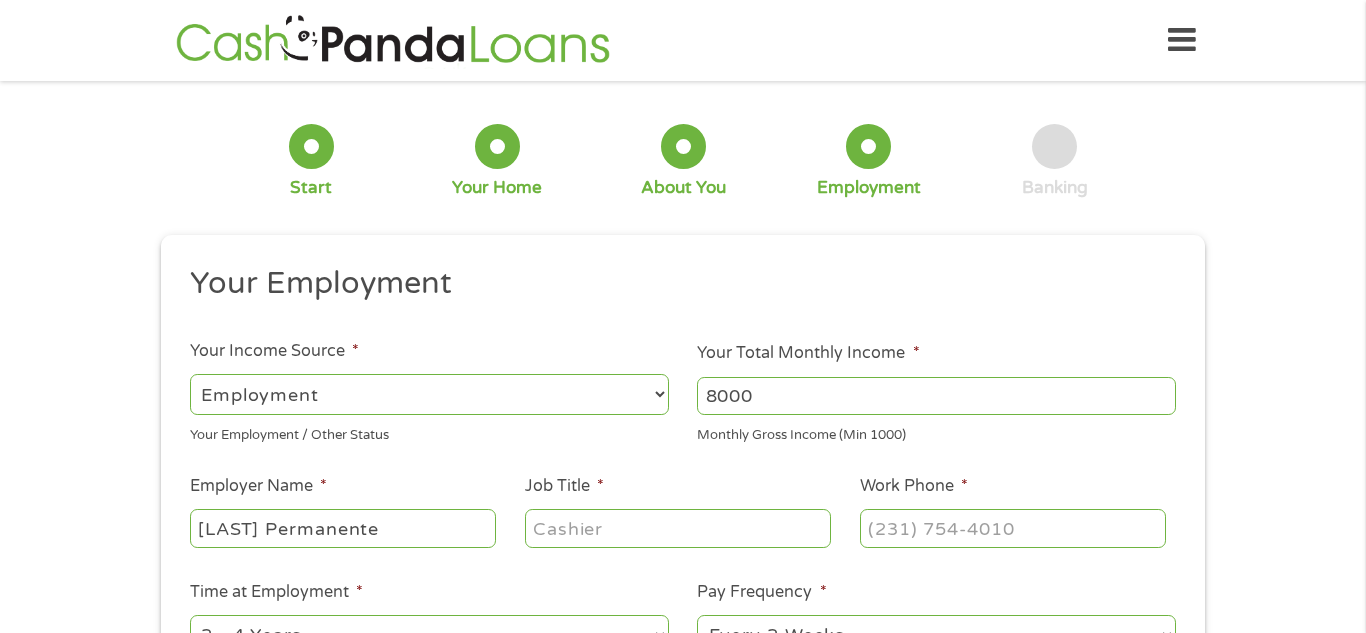 type on "[LAST] Permanente" 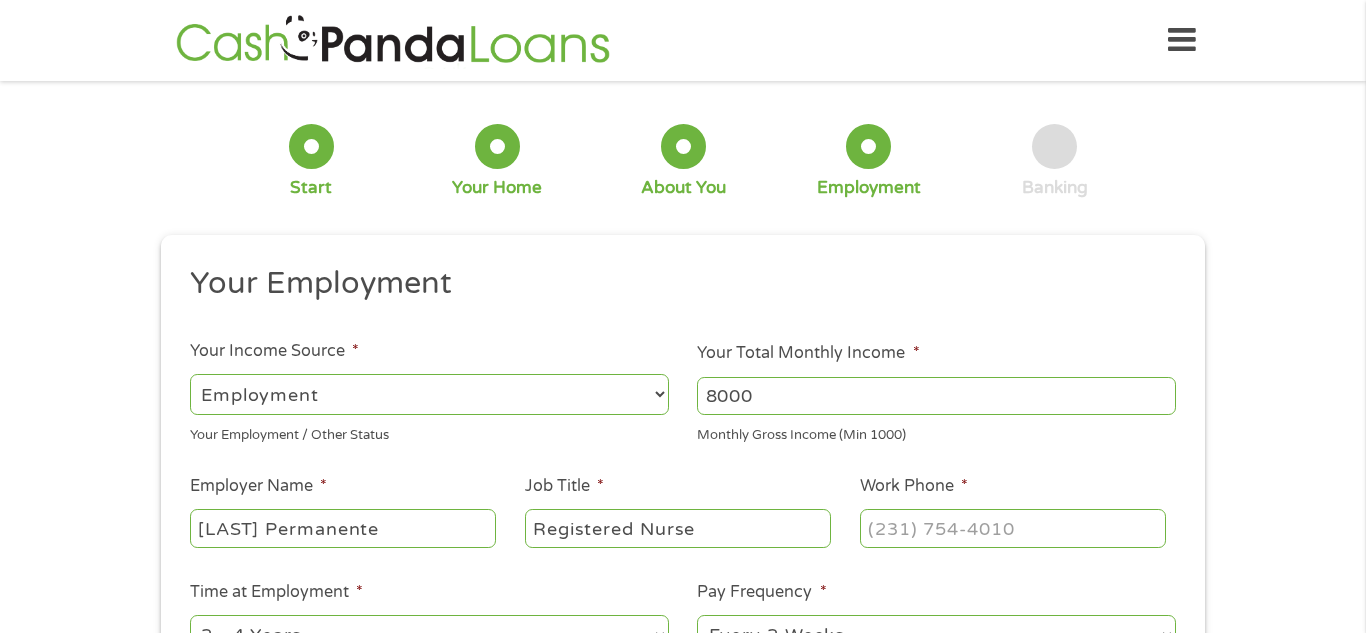 type on "Registered Nurse" 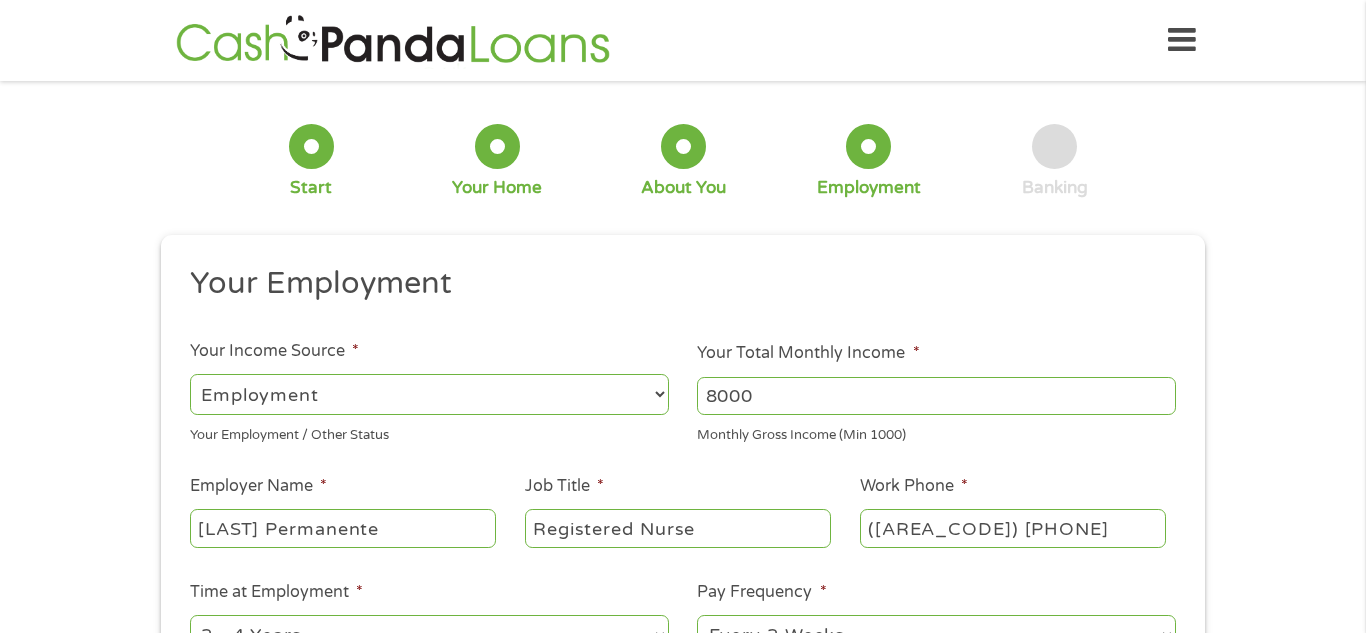 type on "[PHONE]" 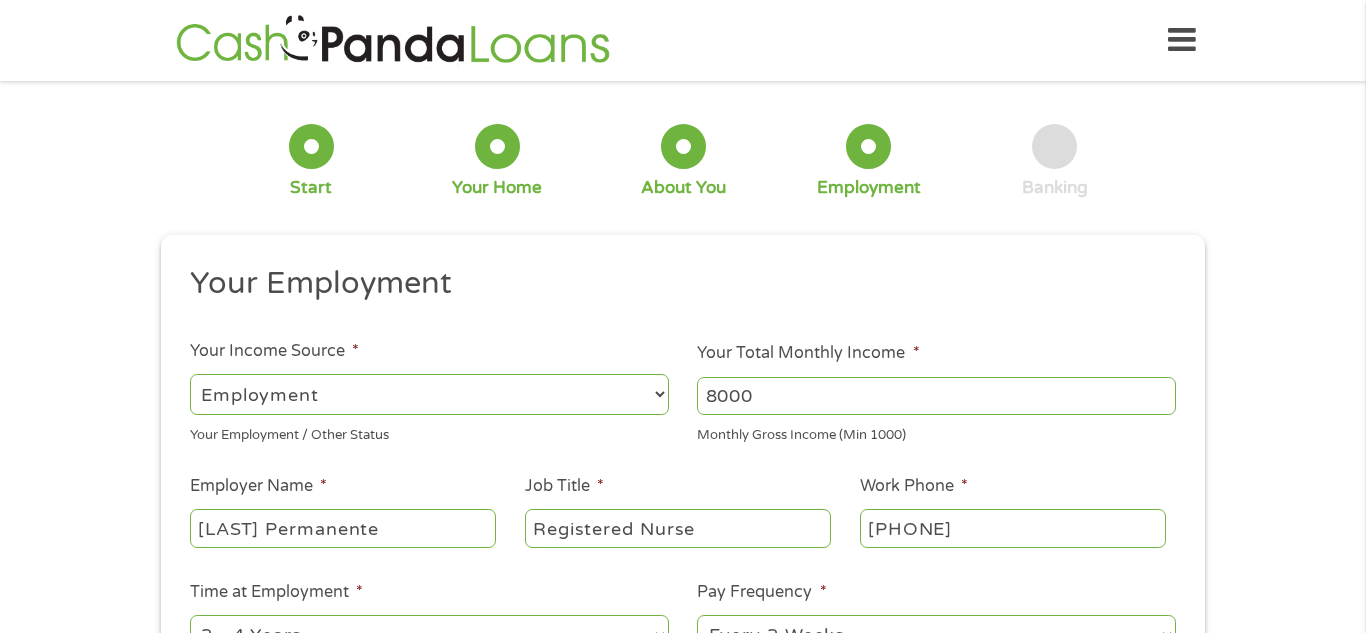 click on "1 Start 2 Your Home 3 About You 4 Employment 5 Banking 6
This field is hidden when viewing the form gclid Cj0KCQjw18bEBhCBARIsAKuAFEYKxEASajYqFB3rRlK_c8WlO4oEkGh1PQP4CsBR9LOvmD9zG-P3CgsaAo_YEALw_wcB This field is hidden when viewing the form Referrer https://www.cashpandaloans.com/payday-loans/?medium=adwords&source=adwords&campaign=22082442849&adgroup=171710593894&creative=711057811183&position=&keyword=payday%20loan%20direct%20lender&utm_term=searchterm&matchtype=e&device=c&network=g&gad_source=1&gad_campaignid=22082442849&gbraid=0AAAAABxw2Ih1MXxXk-cvK8BREpxQWRW8z&gclid=Cj0KCQjw18bEBhCBARIsAKuAFEYKxEASajYqFB3rRlK_c8WlO4oEkGh1PQP4CsBR9LOvmD9zG-P3CgsaAo_YEALw_wcB This field is hidden when viewing the form Source adwords This field is hidden when viewing the form Campaign 22082442849 This field is hidden when viewing the form Medium adwords This field is hidden when viewing the form" at bounding box center (683, 489) 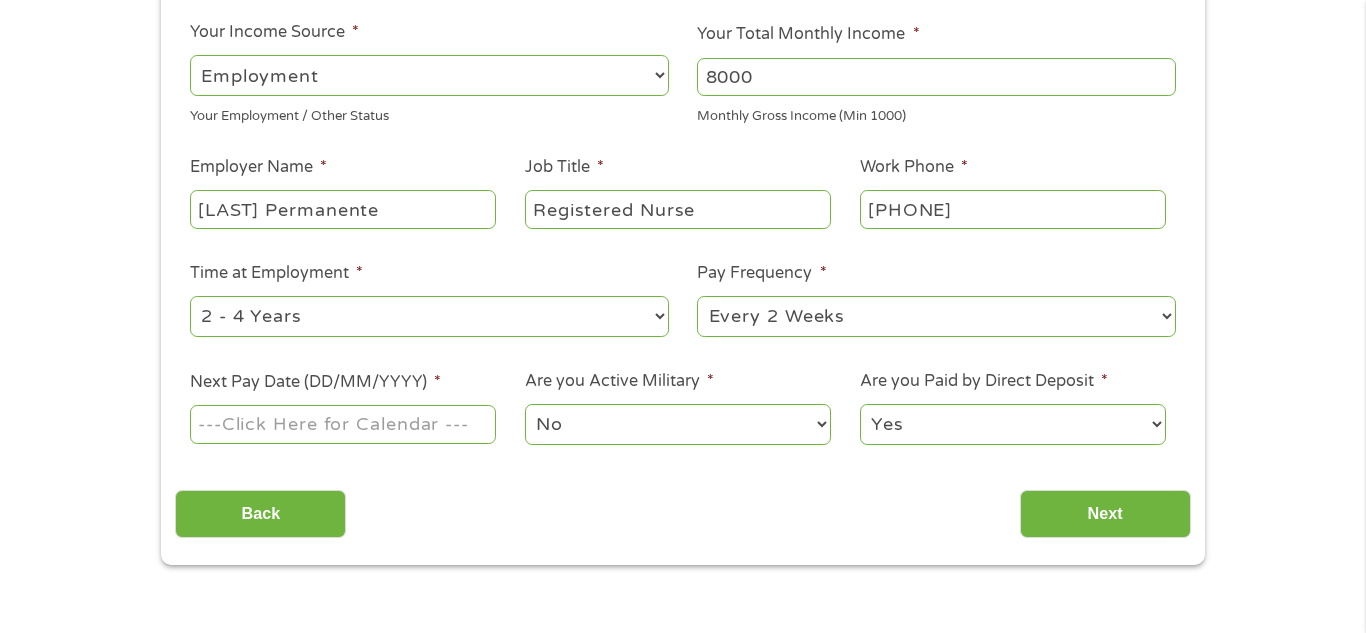 scroll, scrollTop: 320, scrollLeft: 0, axis: vertical 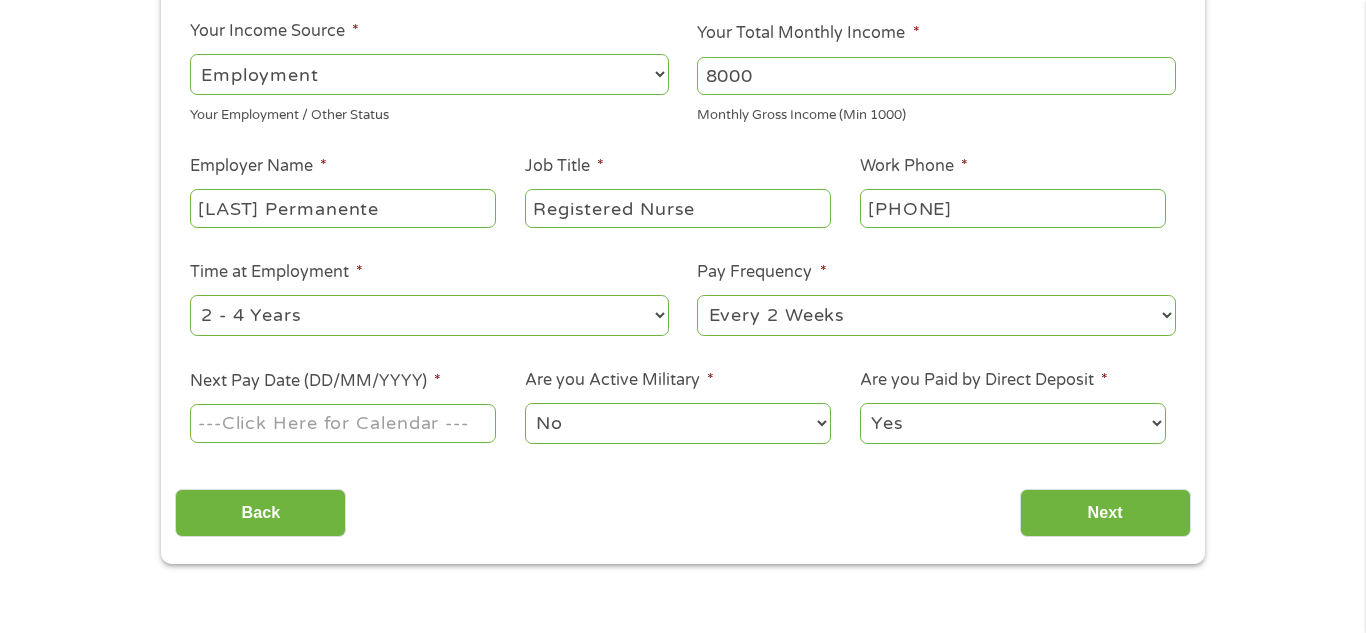 click on "--- Choose one --- 1 Year or less 1 - 2 Years 2 - 4 Years Over 4 Years" at bounding box center (429, 315) 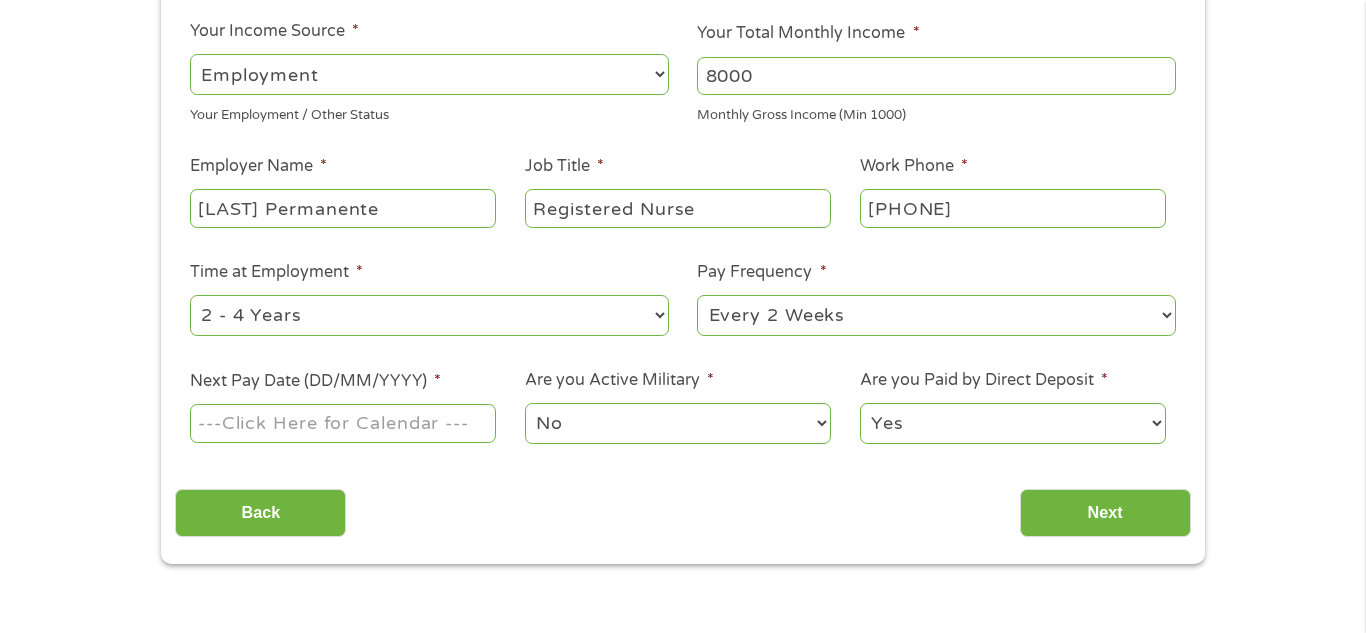 select on "60months" 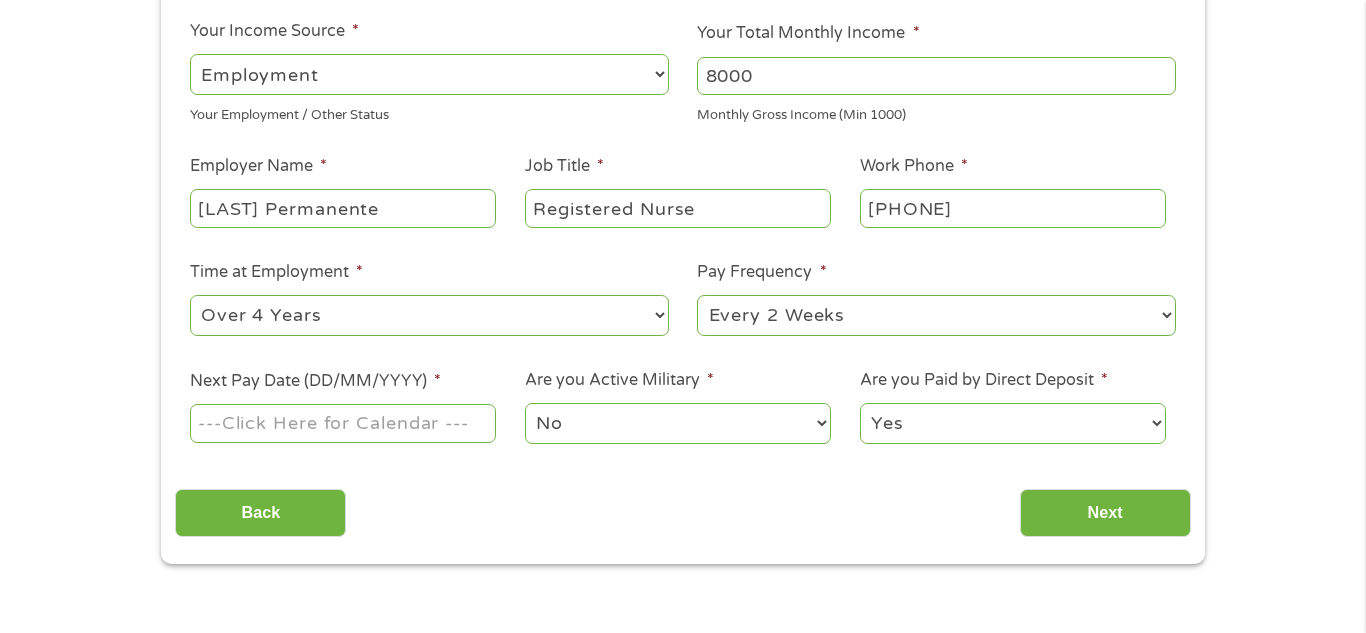 click on "--- Choose one --- 1 Year or less 1 - 2 Years 2 - 4 Years Over 4 Years" at bounding box center [429, 315] 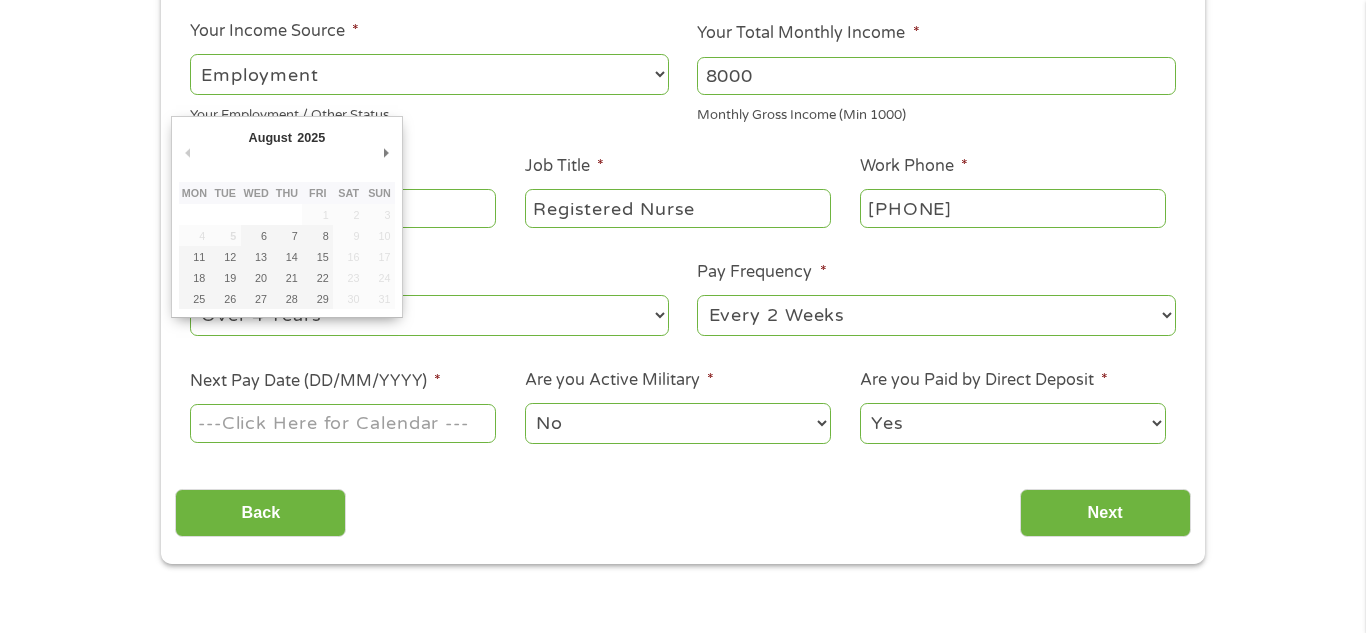 click on "Next Pay Date (DD/MM/YYYY) *" at bounding box center (343, 423) 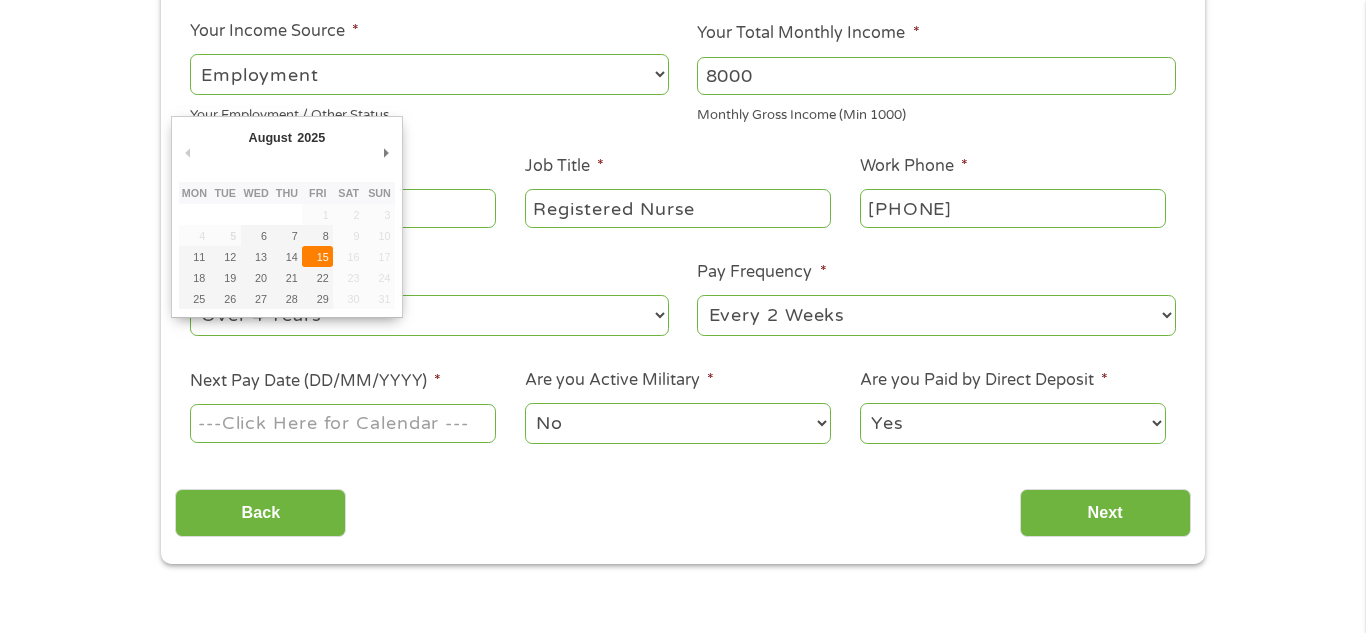 type on "15/08/2025" 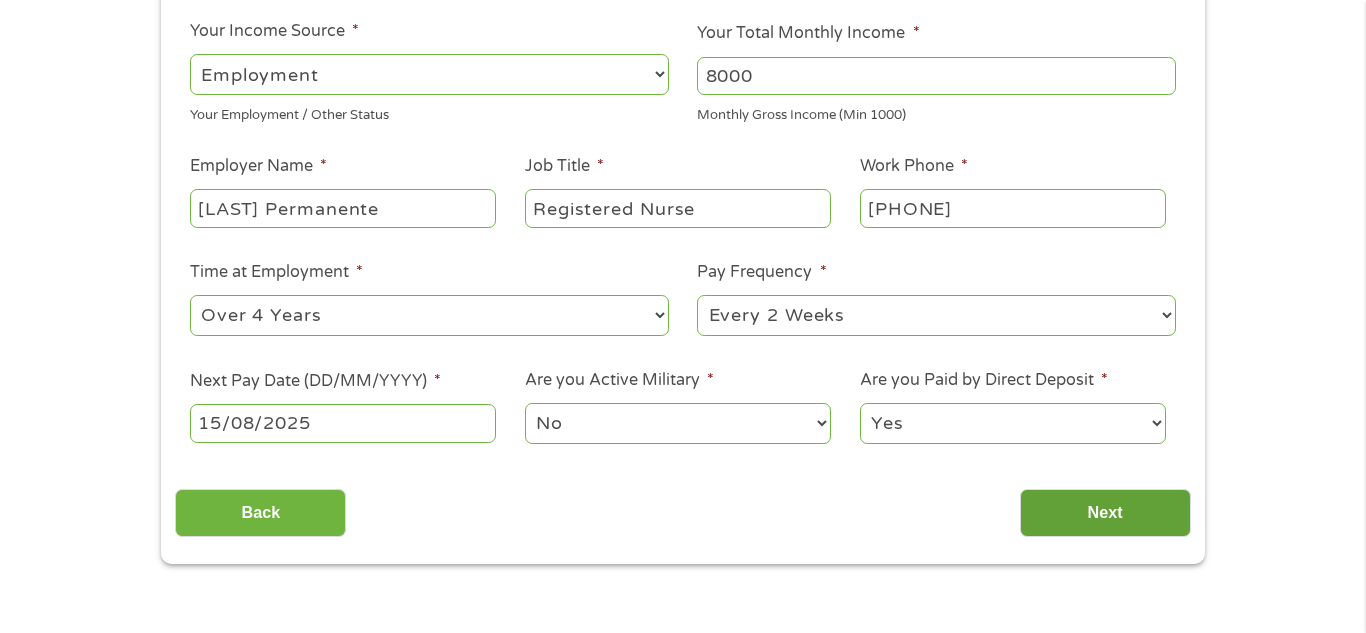 click on "Next" at bounding box center [1105, 513] 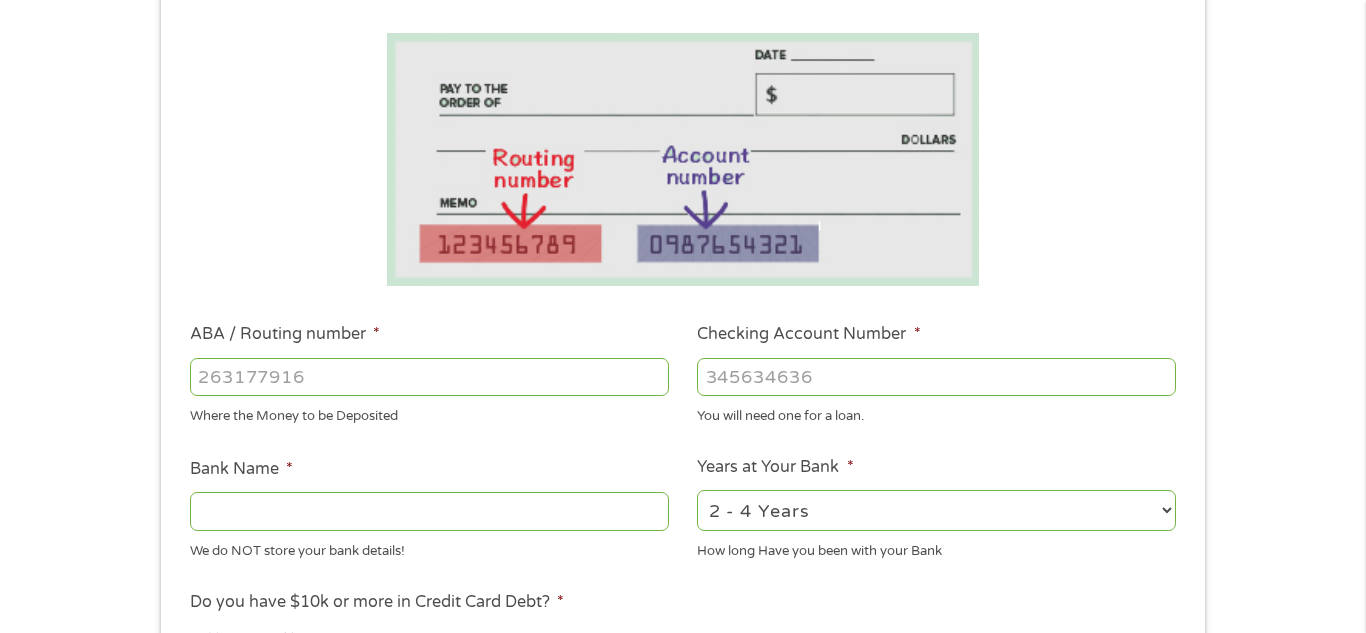 scroll, scrollTop: 17, scrollLeft: 0, axis: vertical 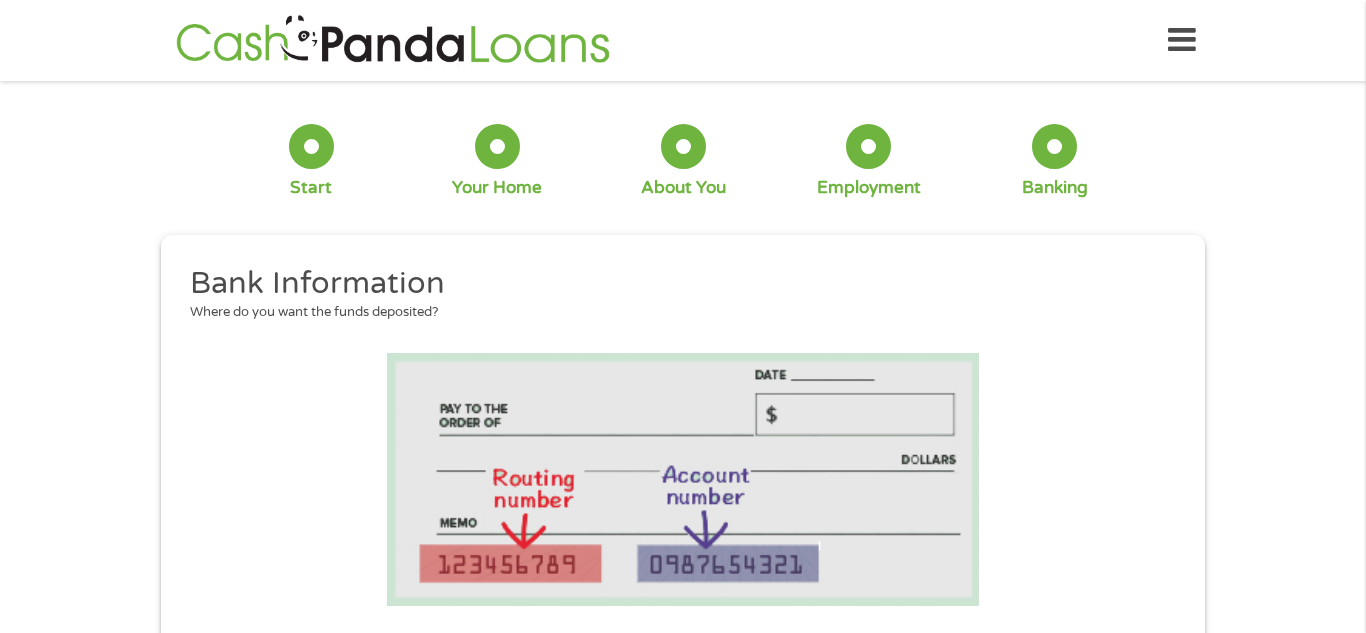 click on "1 Start 2 Your Home 3 About You 4 Employment 5 Banking 6
This field is hidden when viewing the form gclid Cj0KCQjw18bEBhCBARIsAKuAFEYKxEASajYqFB3rRlK_c8WlO4oEkGh1PQP4CsBR9LOvmD9zG-P3CgsaAo_YEALw_wcB This field is hidden when viewing the form Referrer https://www.cashpandaloans.com/payday-loans/?medium=adwords&source=adwords&campaign=22082442849&adgroup=171710593894&creative=711057811183&position=&keyword=payday%20loan%20direct%20lender&utm_term=searchterm&matchtype=e&device=c&network=g&gad_source=1&gad_campaignid=22082442849&gbraid=0AAAAABxw2Ih1MXxXk-cvK8BREpxQWRW8z&gclid=Cj0KCQjw18bEBhCBARIsAKuAFEYKxEASajYqFB3rRlK_c8WlO4oEkGh1PQP4CsBR9LOvmD9zG-P3CgsaAo_YEALw_wcB This field is hidden when viewing the form Source adwords This field is hidden when viewing the form Campaign 22082442849 This field is hidden when viewing the form Medium adwords This field is hidden when viewing the form" at bounding box center (683, 711) 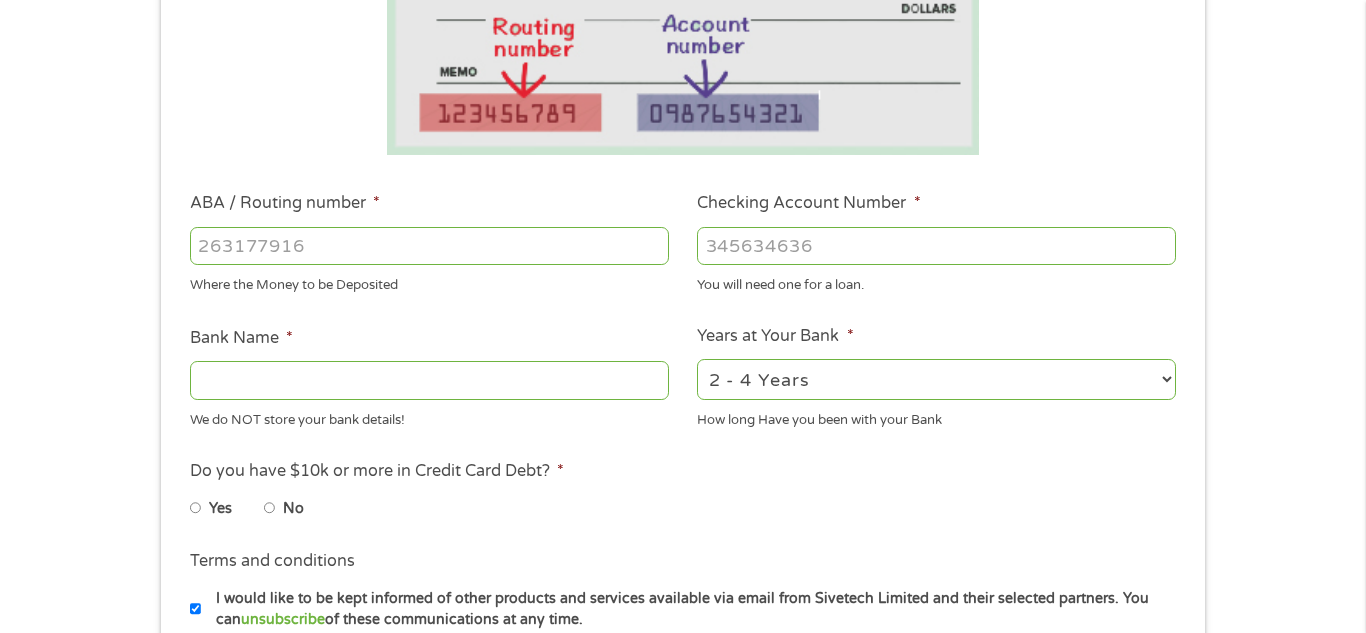 scroll, scrollTop: 480, scrollLeft: 0, axis: vertical 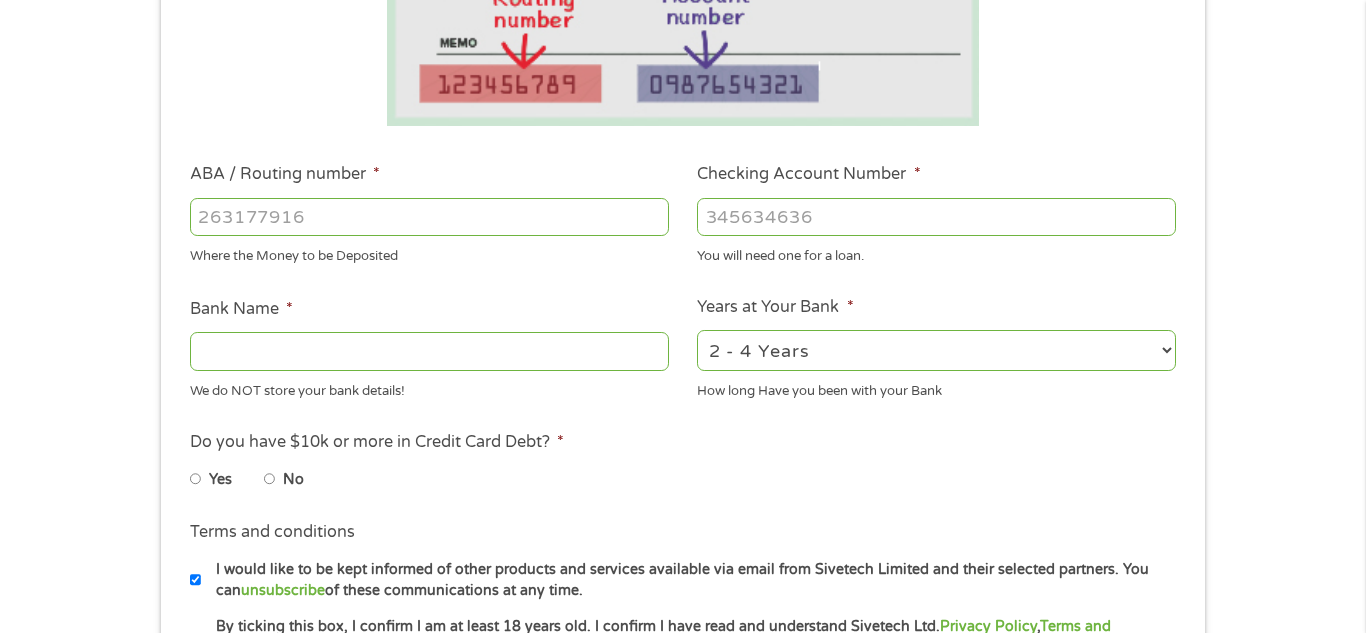 click on "ABA / Routing number *" at bounding box center (429, 217) 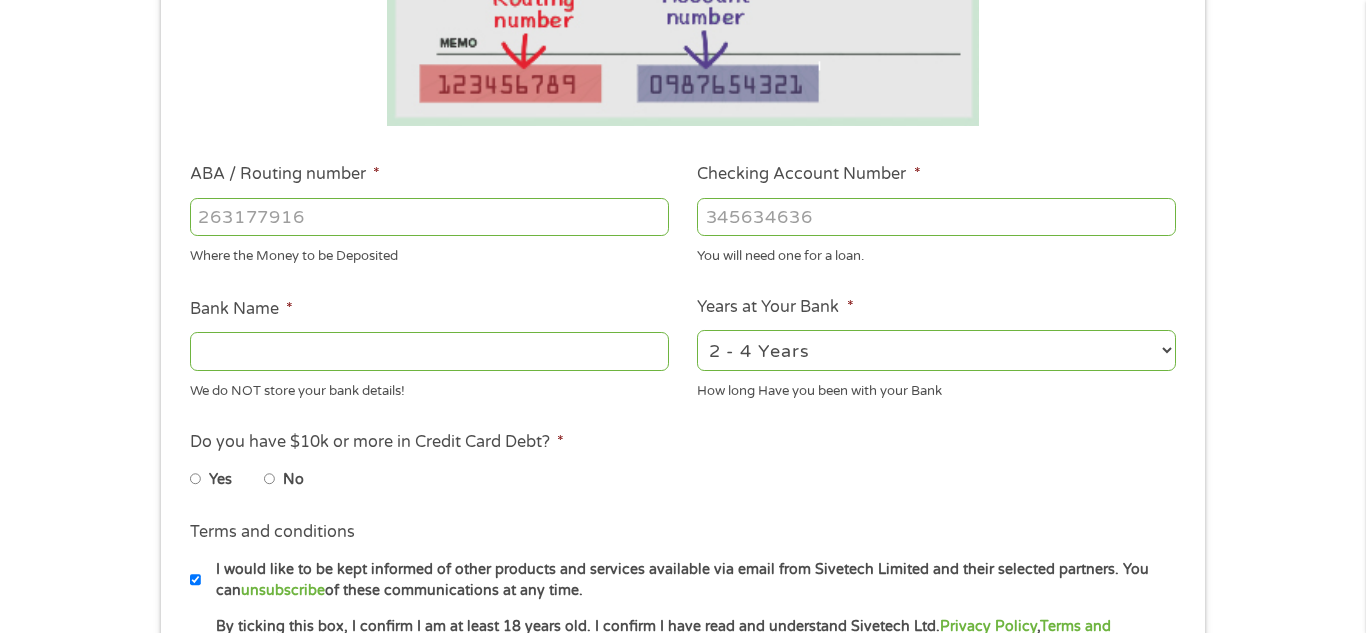 type on "[NUMBER]" 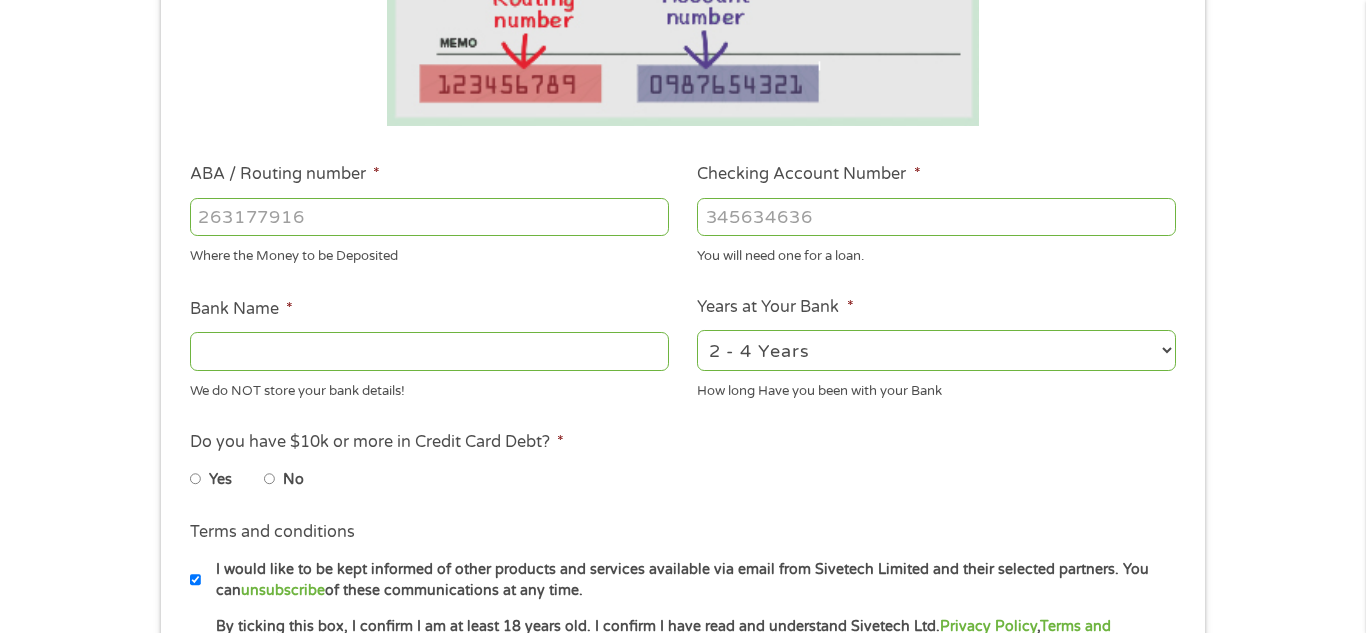 type on "WELLS FARGO BANK NA" 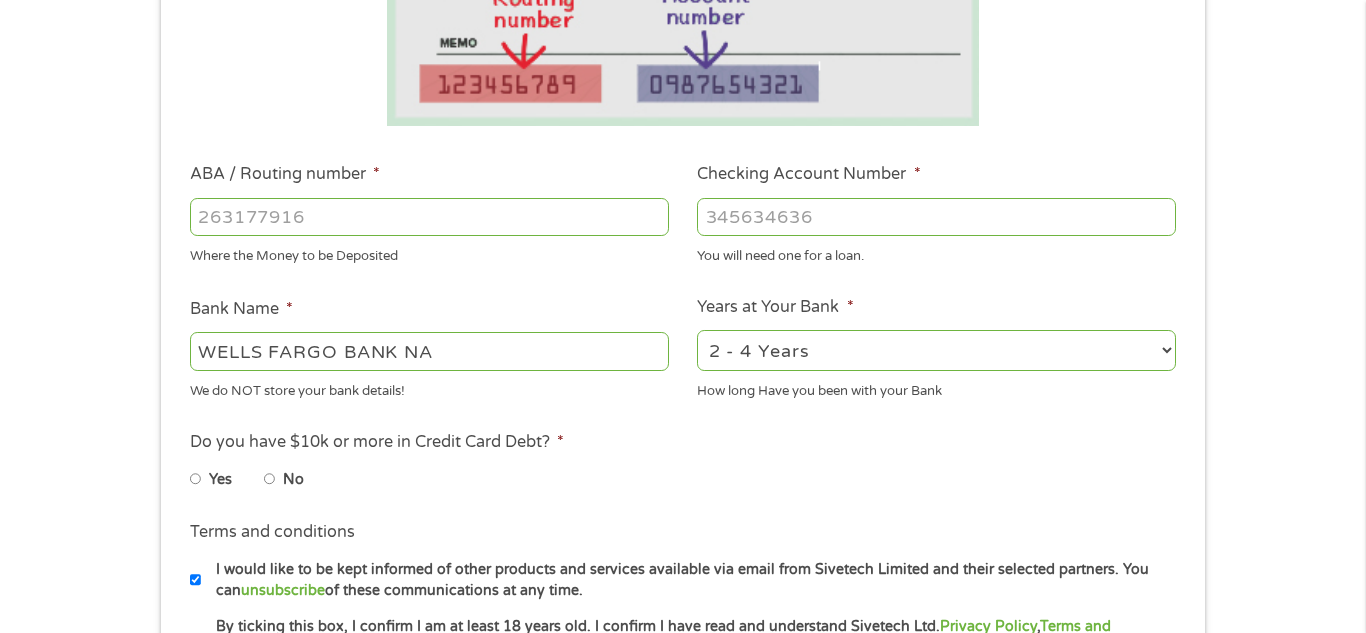 type on "[NUMBER]" 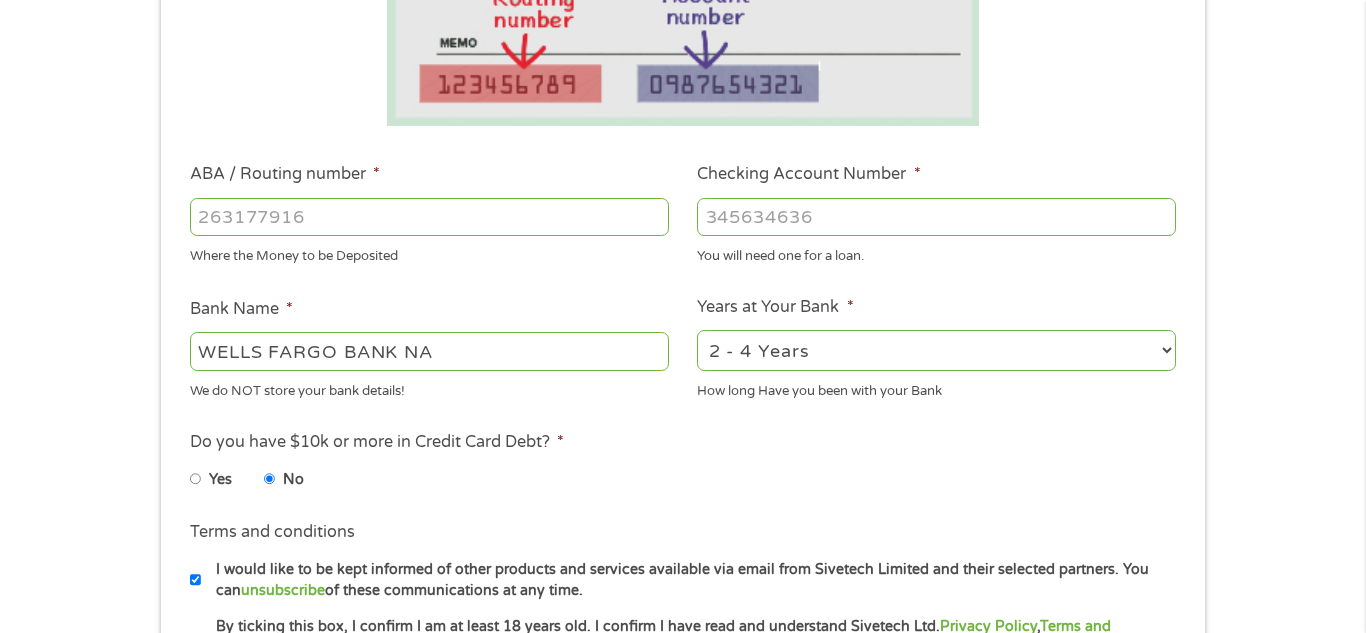 click on "1 Start 2 Your Home 3 About You 4 Employment 5 Banking 6
This field is hidden when viewing the form gclid Cj0KCQjw18bEBhCBARIsAKuAFEYKxEASajYqFB3rRlK_c8WlO4oEkGh1PQP4CsBR9LOvmD9zG-P3CgsaAo_YEALw_wcB This field is hidden when viewing the form Referrer https://www.cashpandaloans.com/payday-loans/?medium=adwords&source=adwords&campaign=22082442849&adgroup=171710593894&creative=711057811183&position=&keyword=payday%20loan%20direct%20lender&utm_term=searchterm&matchtype=e&device=c&network=g&gad_source=1&gad_campaignid=22082442849&gbraid=0AAAAABxw2Ih1MXxXk-cvK8BREpxQWRW8z&gclid=Cj0KCQjw18bEBhCBARIsAKuAFEYKxEASajYqFB3rRlK_c8WlO4oEkGh1PQP4CsBR9LOvmD9zG-P3CgsaAo_YEALw_wcB This field is hidden when viewing the form Source adwords This field is hidden when viewing the form Campaign 22082442849 This field is hidden when viewing the form Medium adwords This field is hidden when viewing the form" at bounding box center [683, 231] 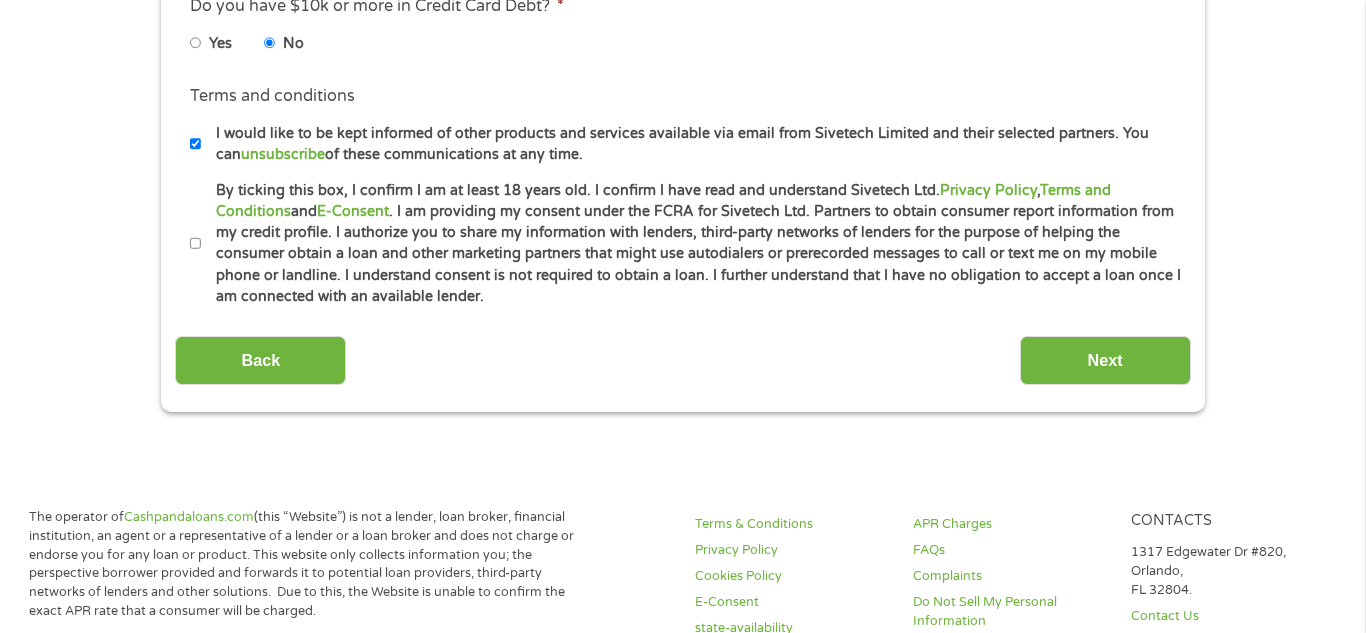 scroll, scrollTop: 920, scrollLeft: 0, axis: vertical 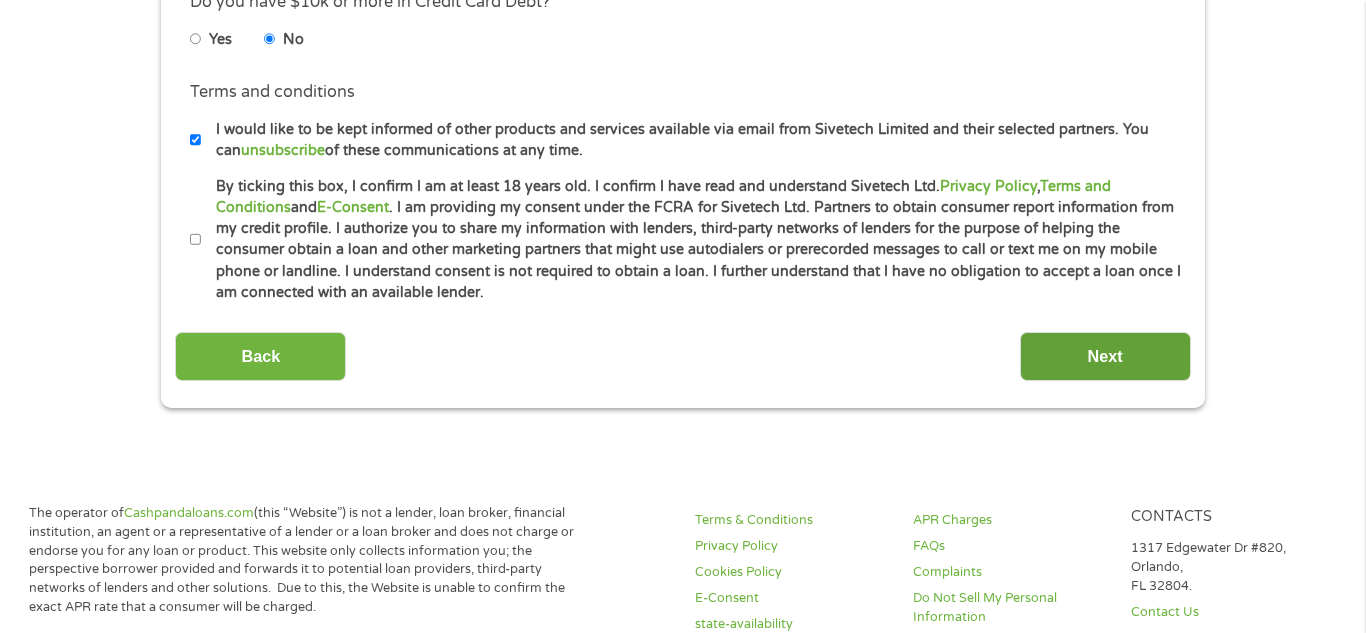 click on "Next" at bounding box center (1105, 356) 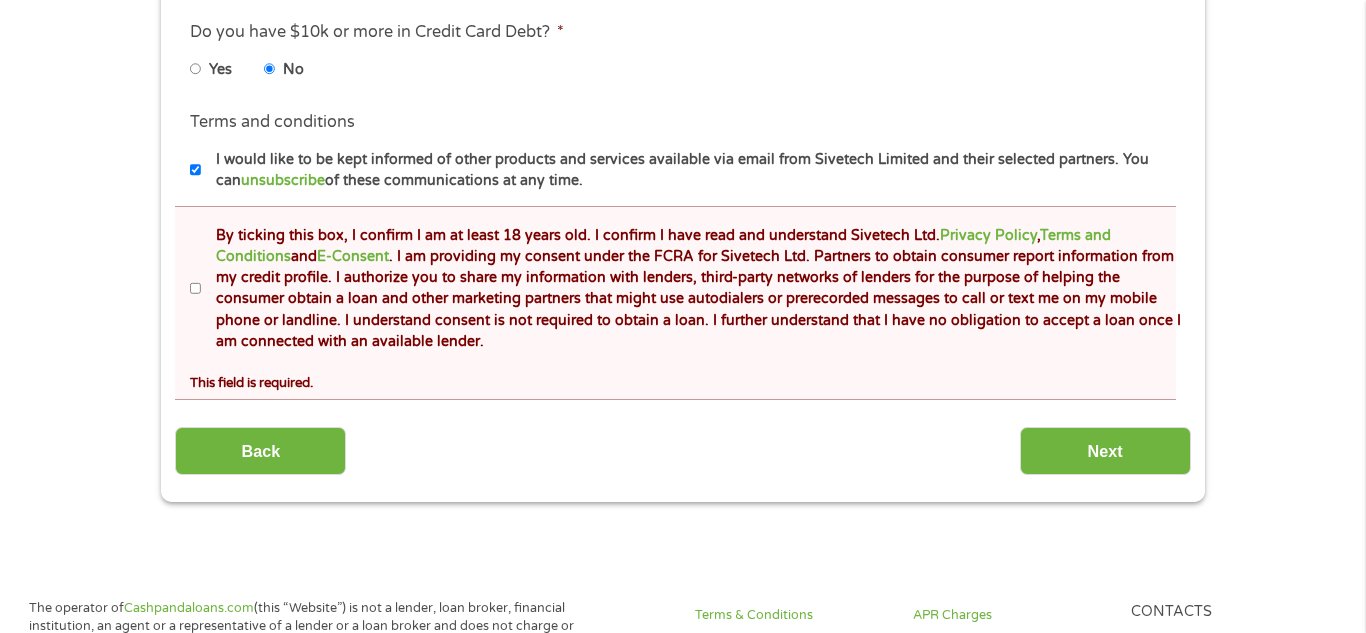 scroll, scrollTop: 8, scrollLeft: 8, axis: both 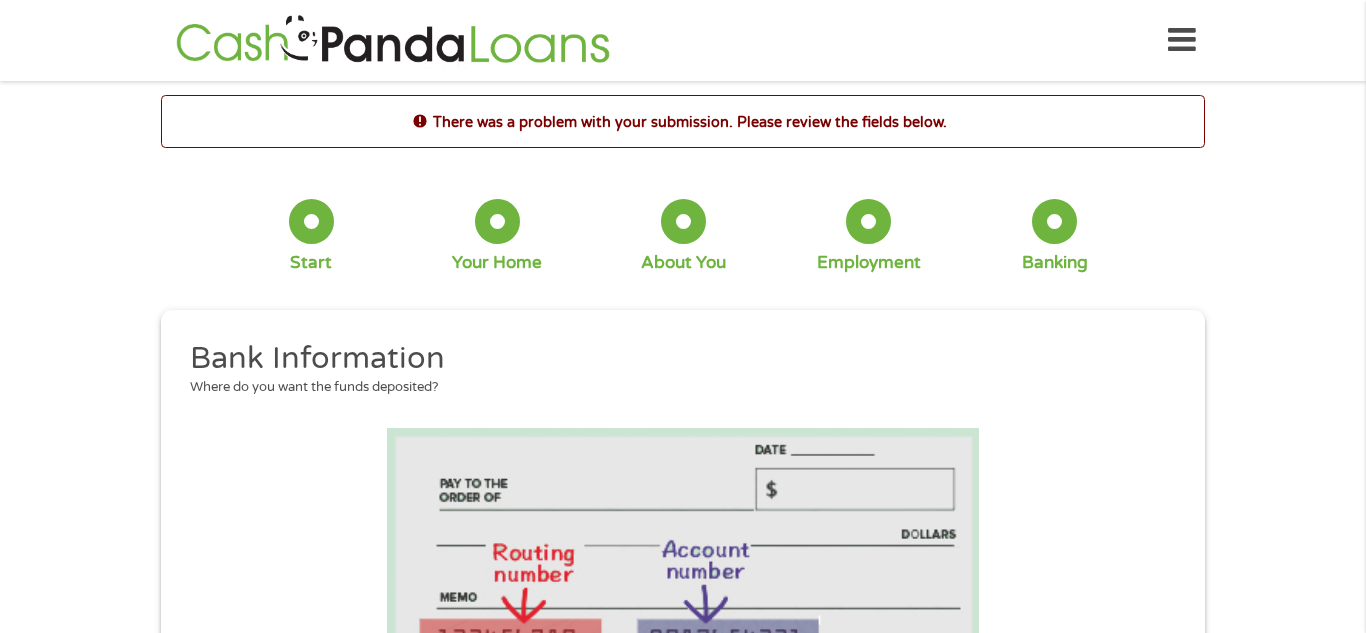 click on "There was a problem with your submission. Please review the fields below. 1 Start 2 Your Home 3 About You 4 Employment 5 Banking 6
This field is hidden when viewing the form gclid Cj0KCQjw18bEBhCBARIsAKuAFEYKxEASajYqFB3rRlK_c8WlO4oEkGh1PQP4CsBR9LOvmD9zG-P3CgsaAo_YEALw_wcB This field is hidden when viewing the form Referrer https://www.cashpandaloans.com/payday-loans/?medium=adwords&source=adwords&campaign=22082442849&adgroup=171710593894&creative=711057811183&position=&keyword=payday%20loan%20direct%20lender&utm_term=searchterm&matchtype=e&device=c&network=g&gad_source=1&gad_campaignid=22082442849&gbraid=0AAAAABxw2Ih1MXxXk-cvK8BREpxQWRW8z&gclid=Cj0KCQjw18bEBhCBARIsAKuAFEYKxEASajYqFB3rRlK_c8WlO4oEkGh1PQP4CsBR9LOvmD9zG-P3CgsaAo_YEALw_wcB This field is hidden when viewing the form Source adwords This field is hidden when viewing the form Campaign 22082442849 Medium adwords adgroup e c" at bounding box center (683, 781) 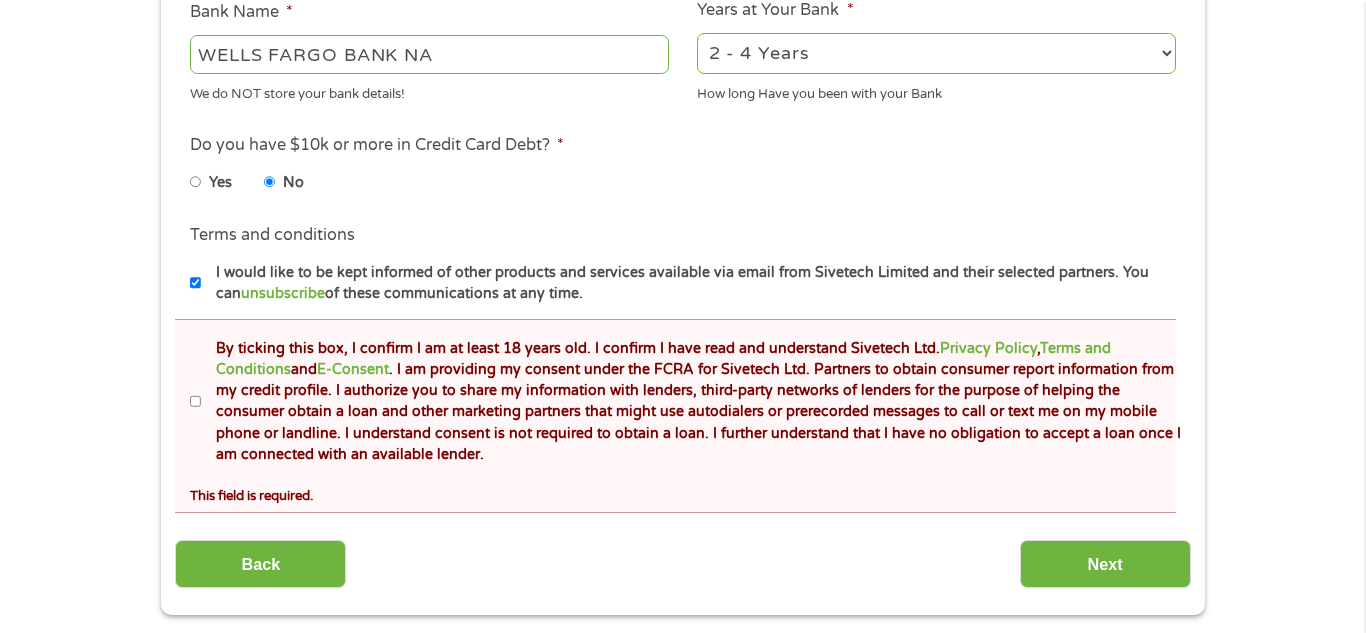 scroll, scrollTop: 880, scrollLeft: 0, axis: vertical 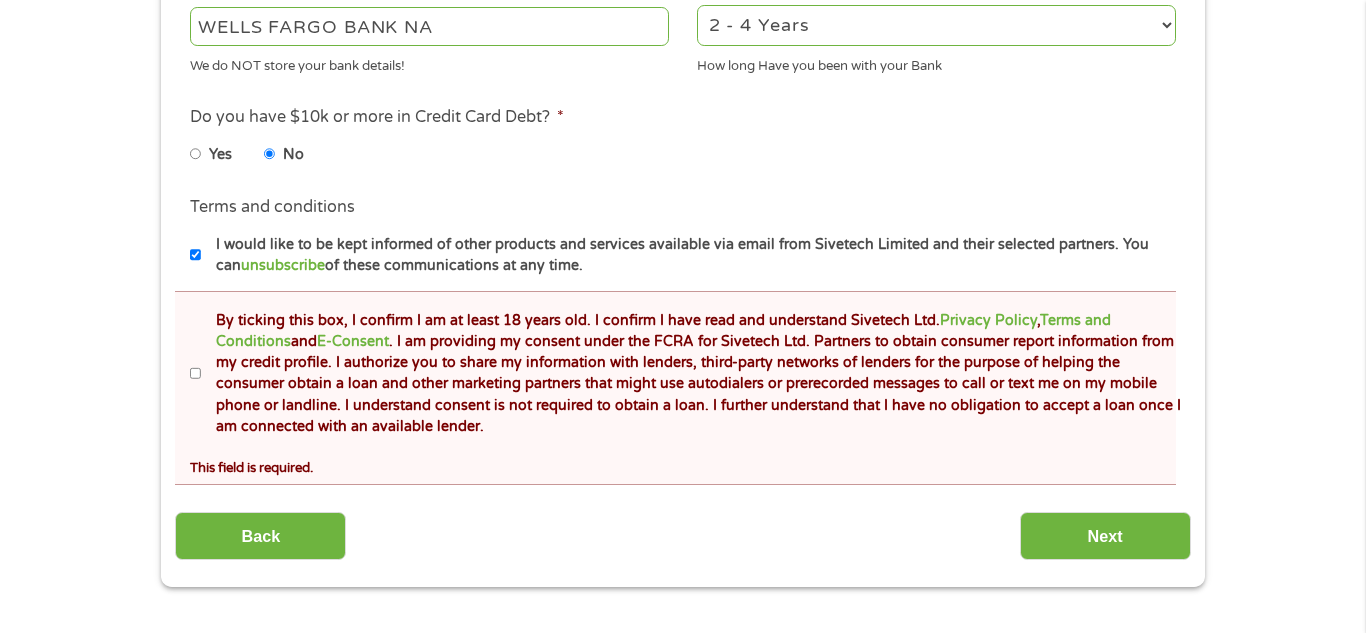 click on "By ticking this box, I confirm I am at least 18 years old. I confirm I have read and understand Sivetech Ltd.  Privacy Policy ,  Terms and Conditions  and  E-Consent . I am providing my consent under the FCRA for Sivetech Ltd. Partners to obtain consumer report information from my credit profile. I authorize you to share my information with lenders, third-party networks of lenders for the purpose of helping the consumer obtain a loan and other marketing partners that might use autodialers or prerecorded messages to call or text me on my mobile phone or landline. I understand consent is not required to obtain a loan. I further understand that I have no obligation to accept a loan once I am connected with an available lender." at bounding box center [196, 374] 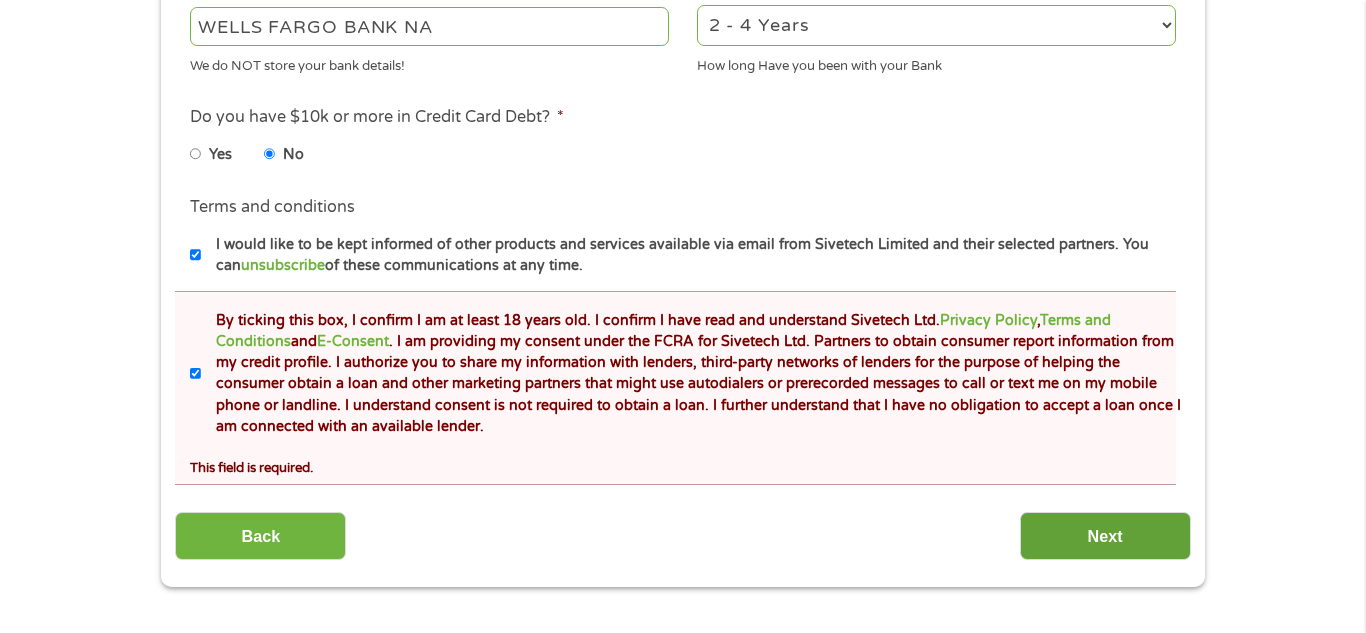 click on "Next" at bounding box center (1105, 536) 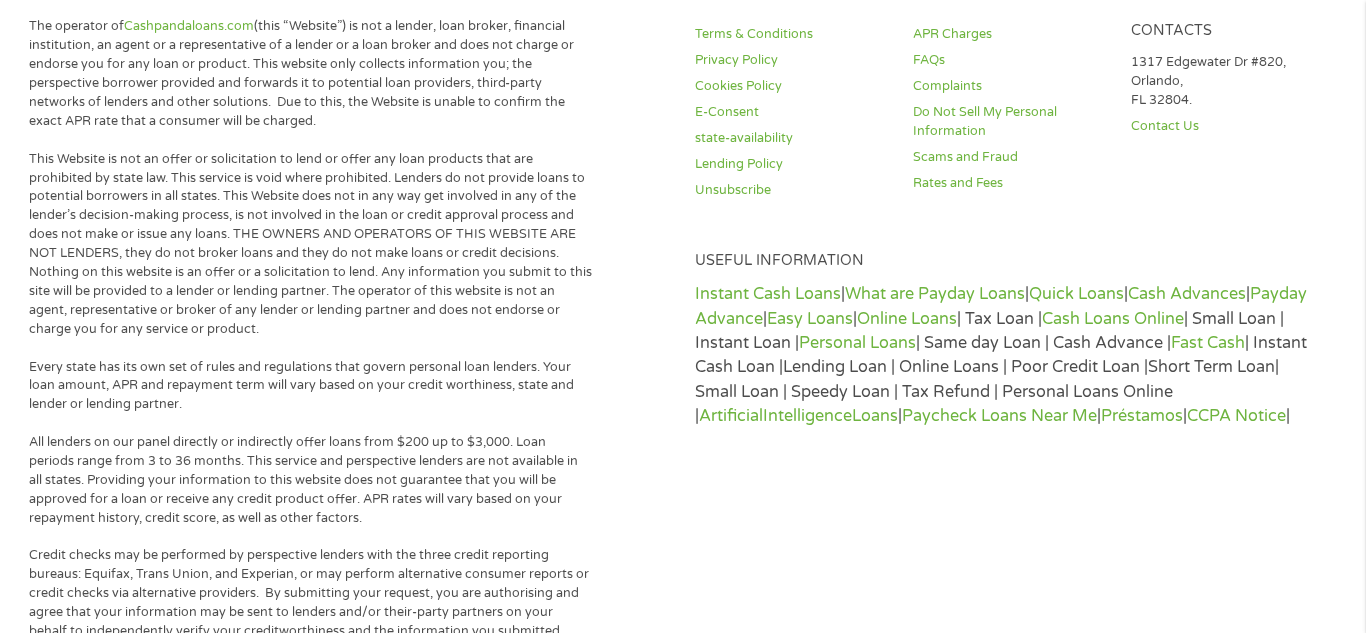 scroll, scrollTop: 8, scrollLeft: 8, axis: both 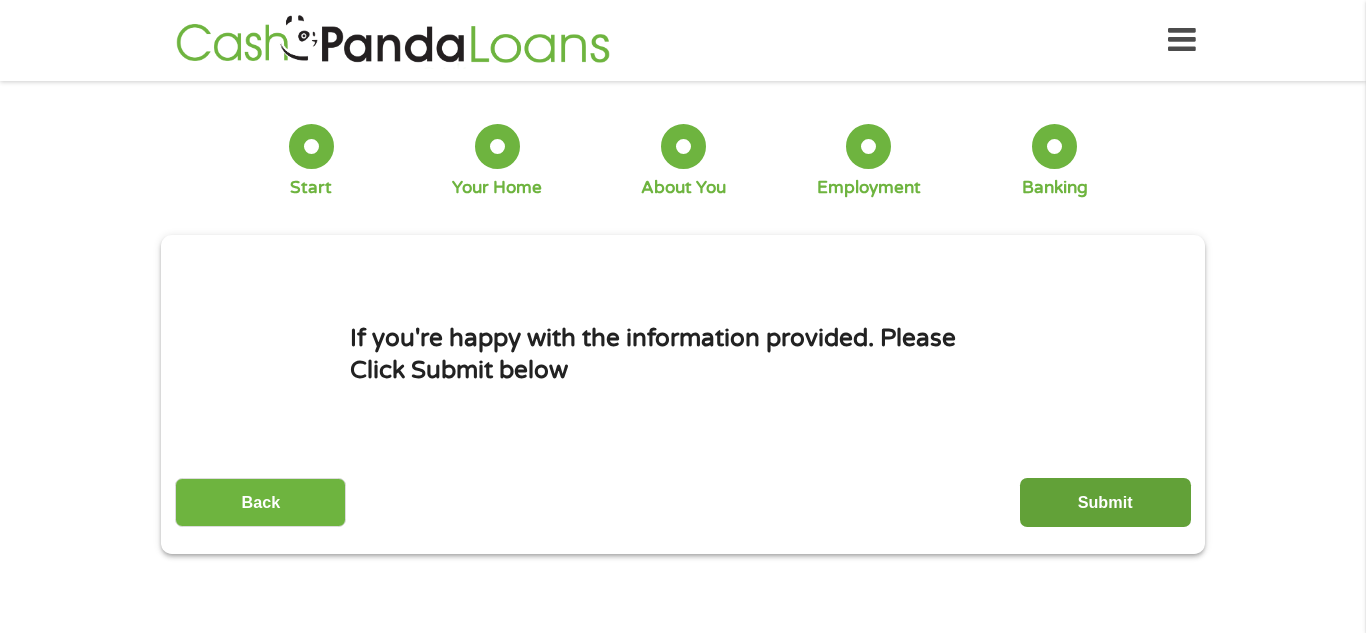 click on "Submit" at bounding box center (1105, 502) 